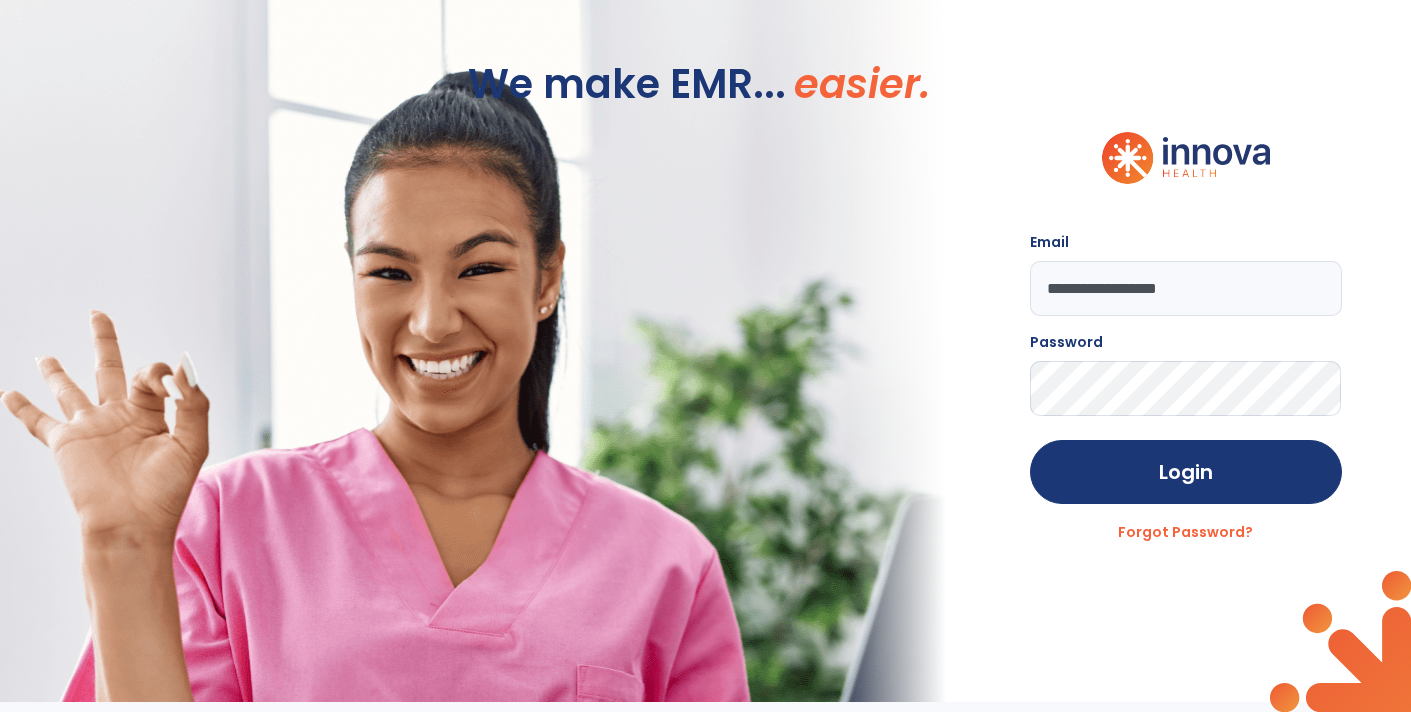 scroll, scrollTop: 0, scrollLeft: 0, axis: both 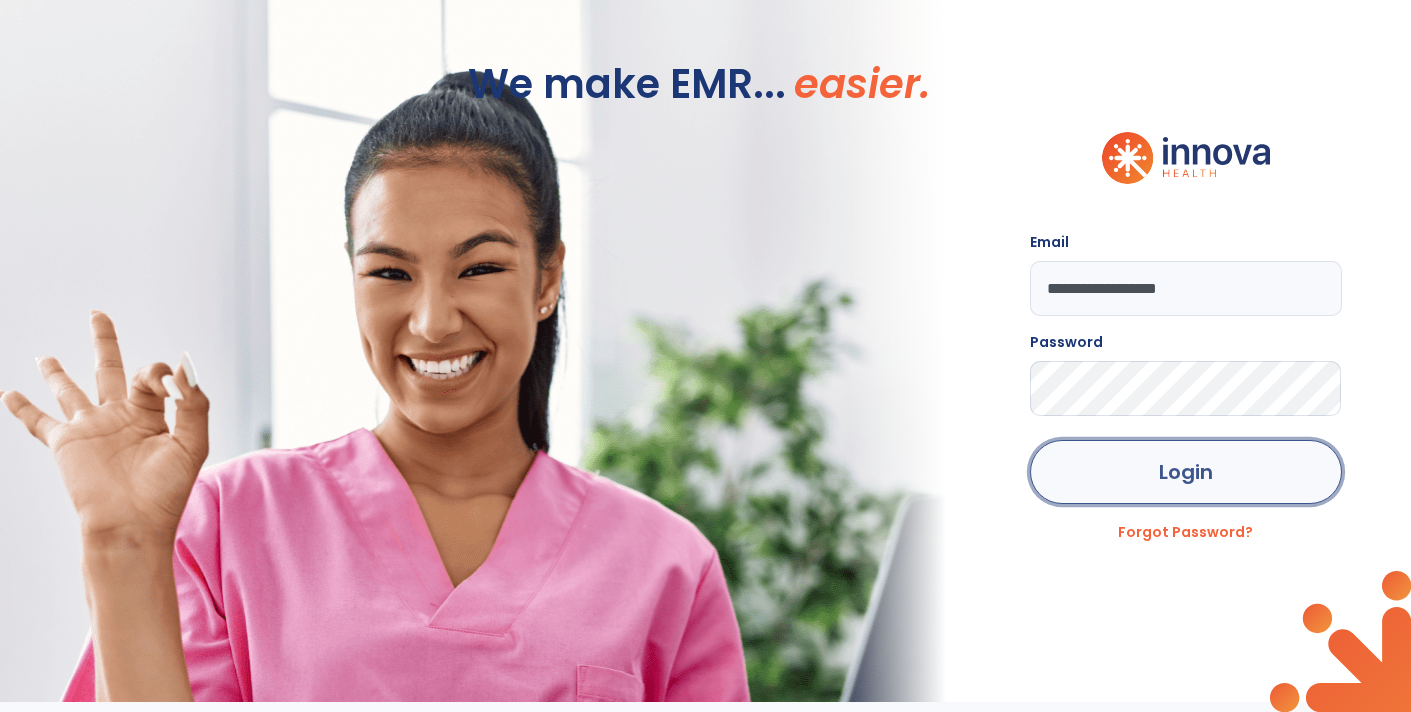 click on "Login" 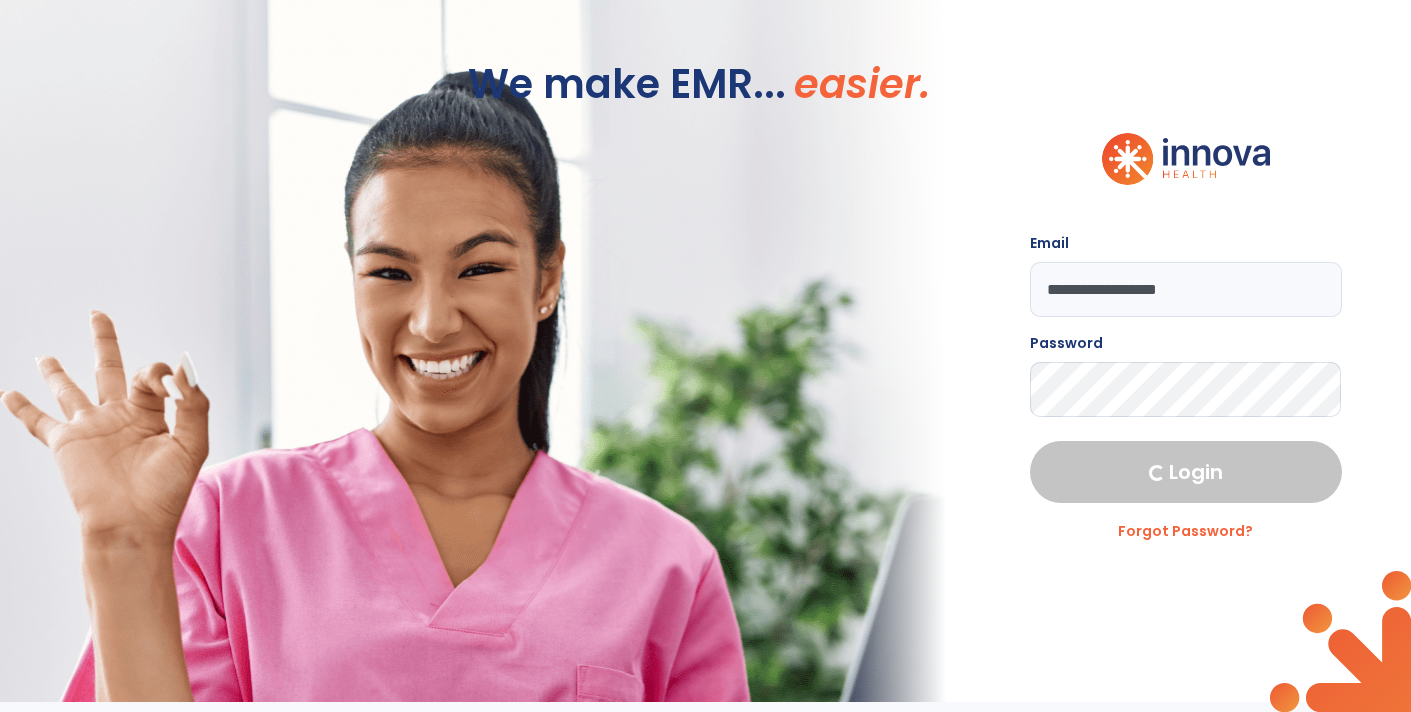 select on "****" 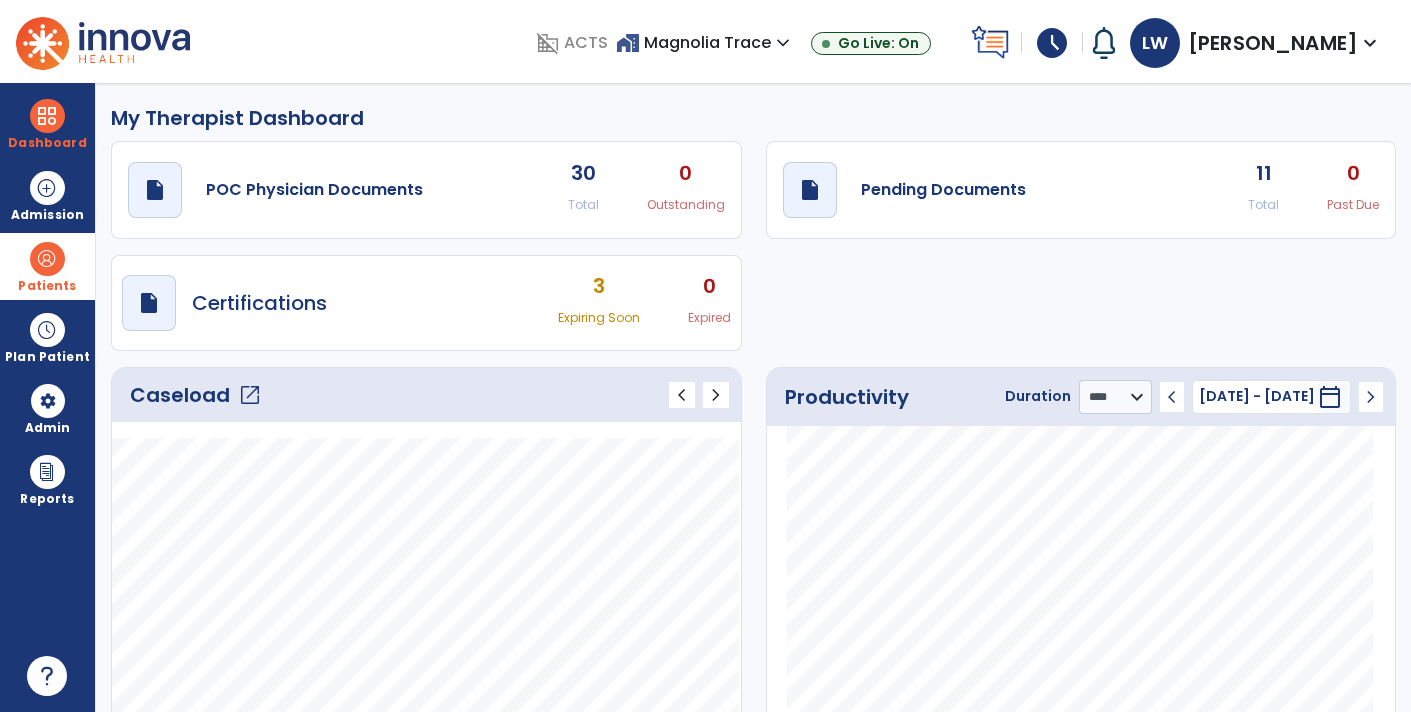 click on "Patients" at bounding box center [47, 266] 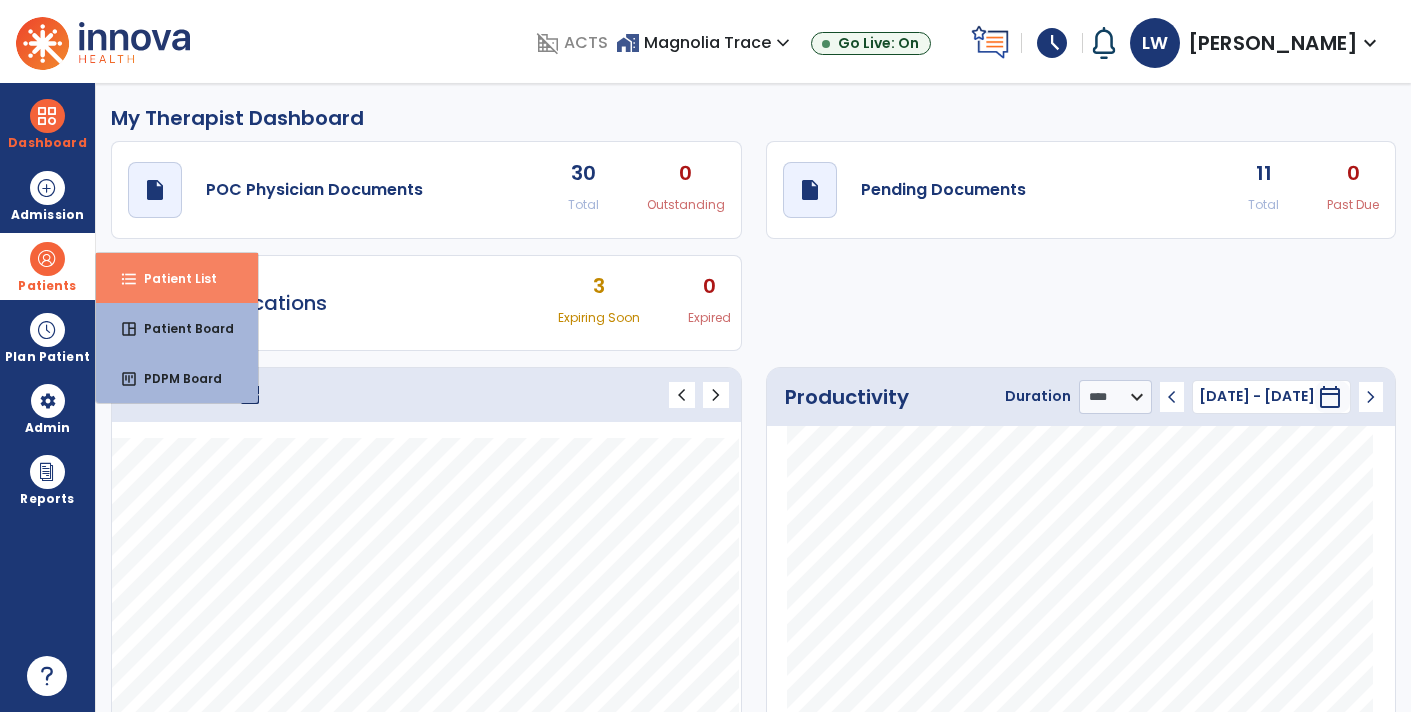 click on "Patient List" at bounding box center (172, 278) 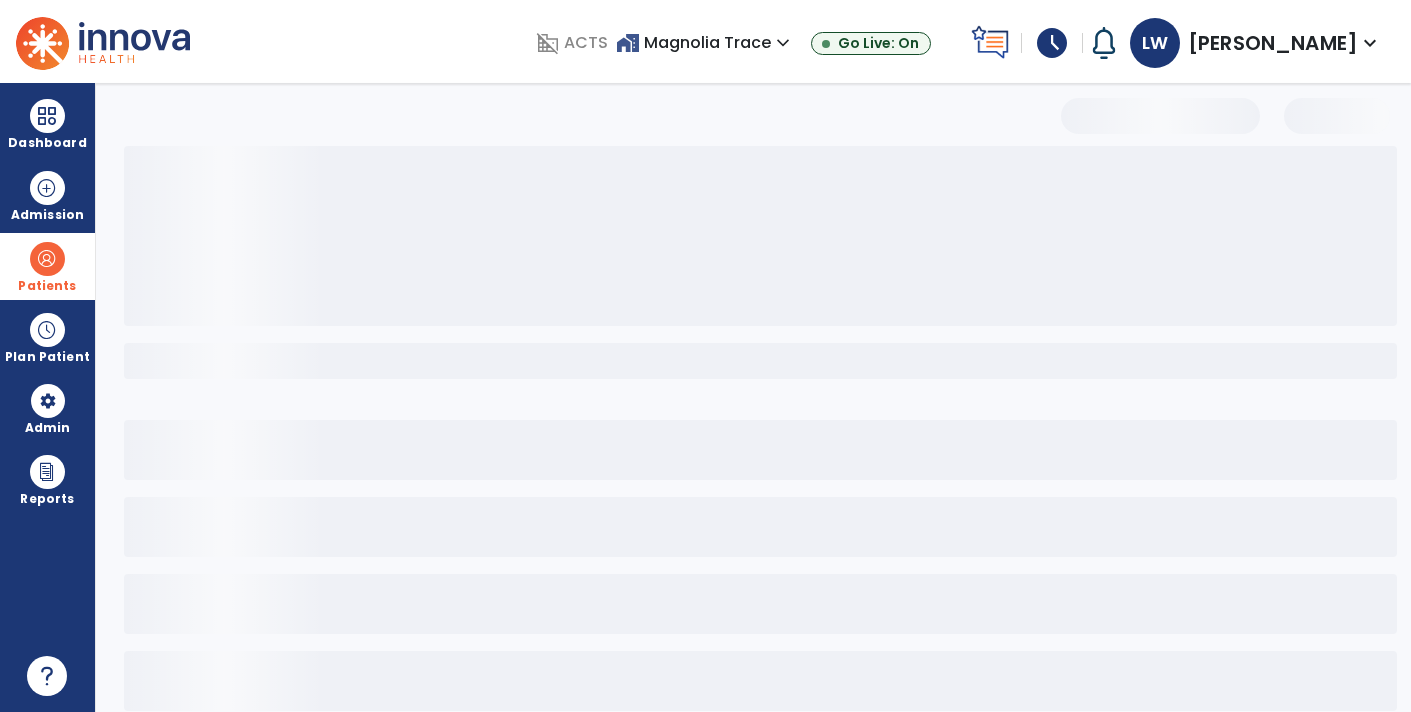 select on "***" 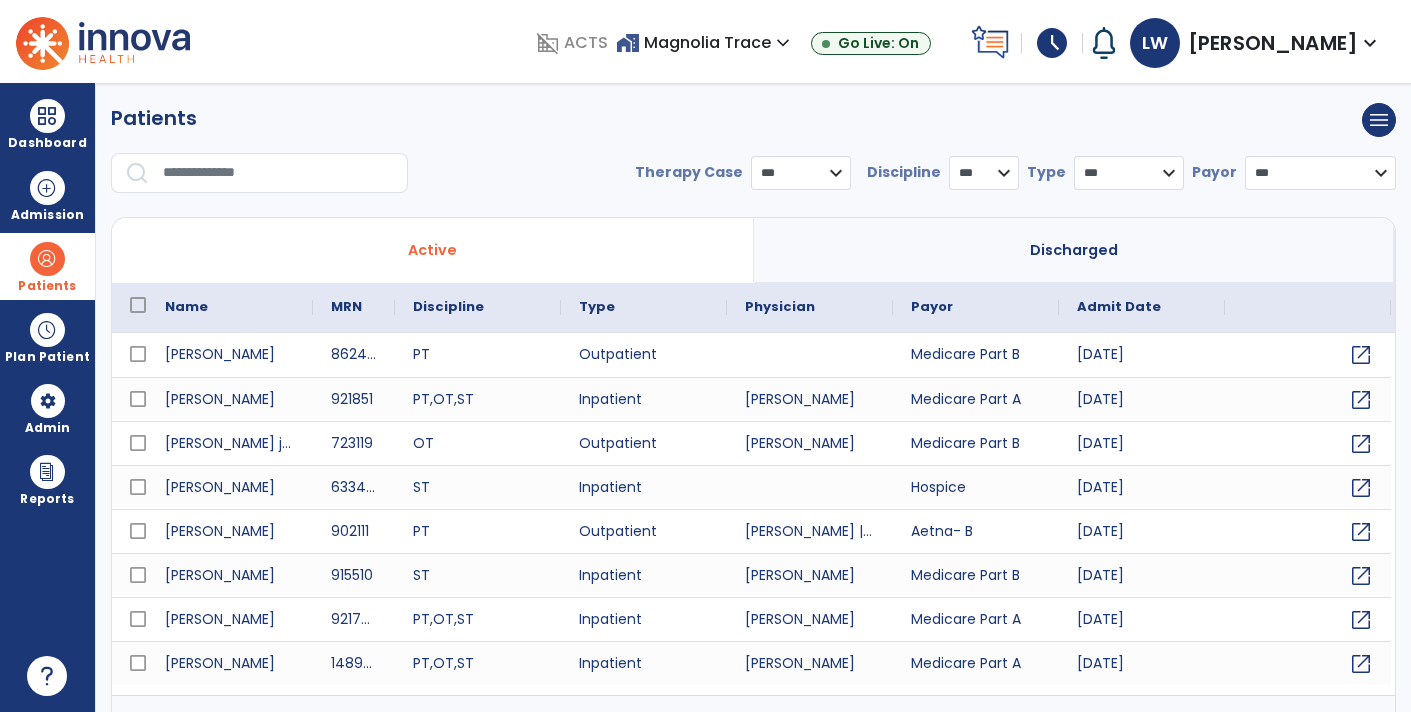 click at bounding box center [278, 173] 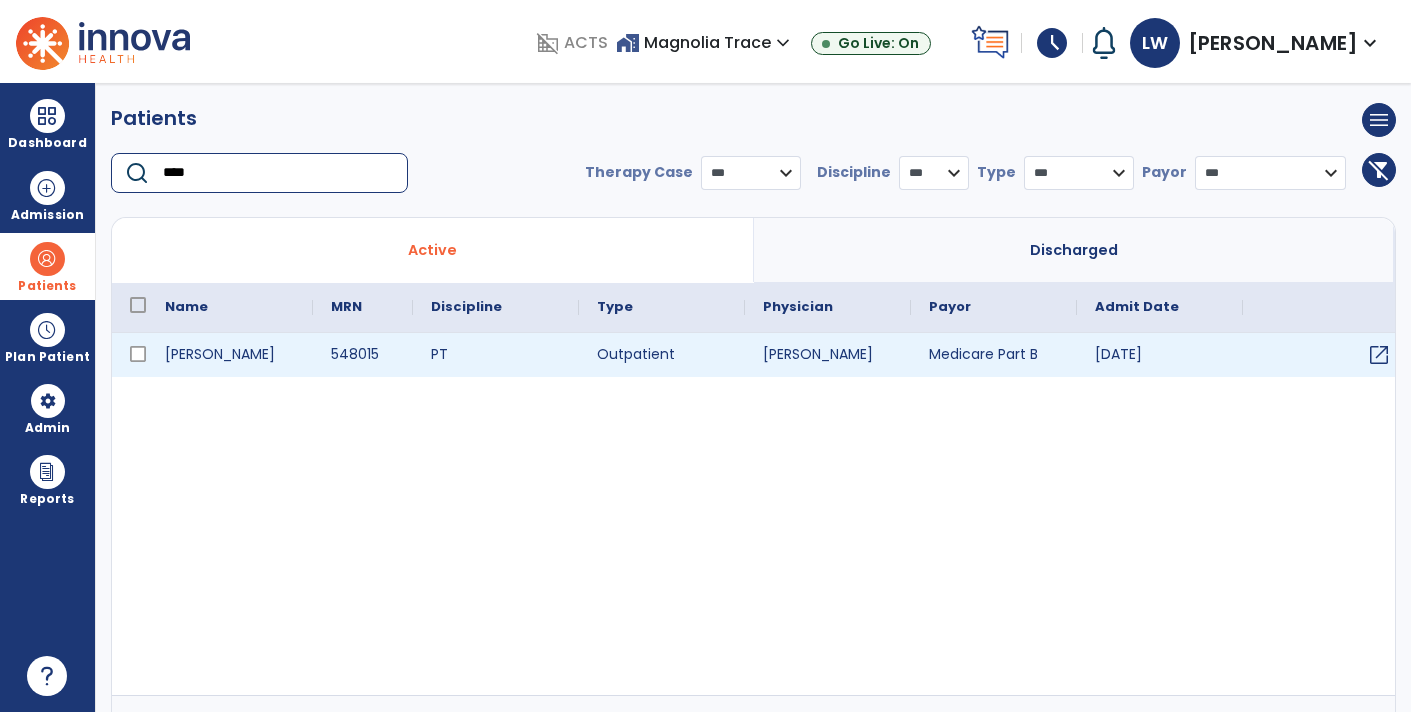 type on "****" 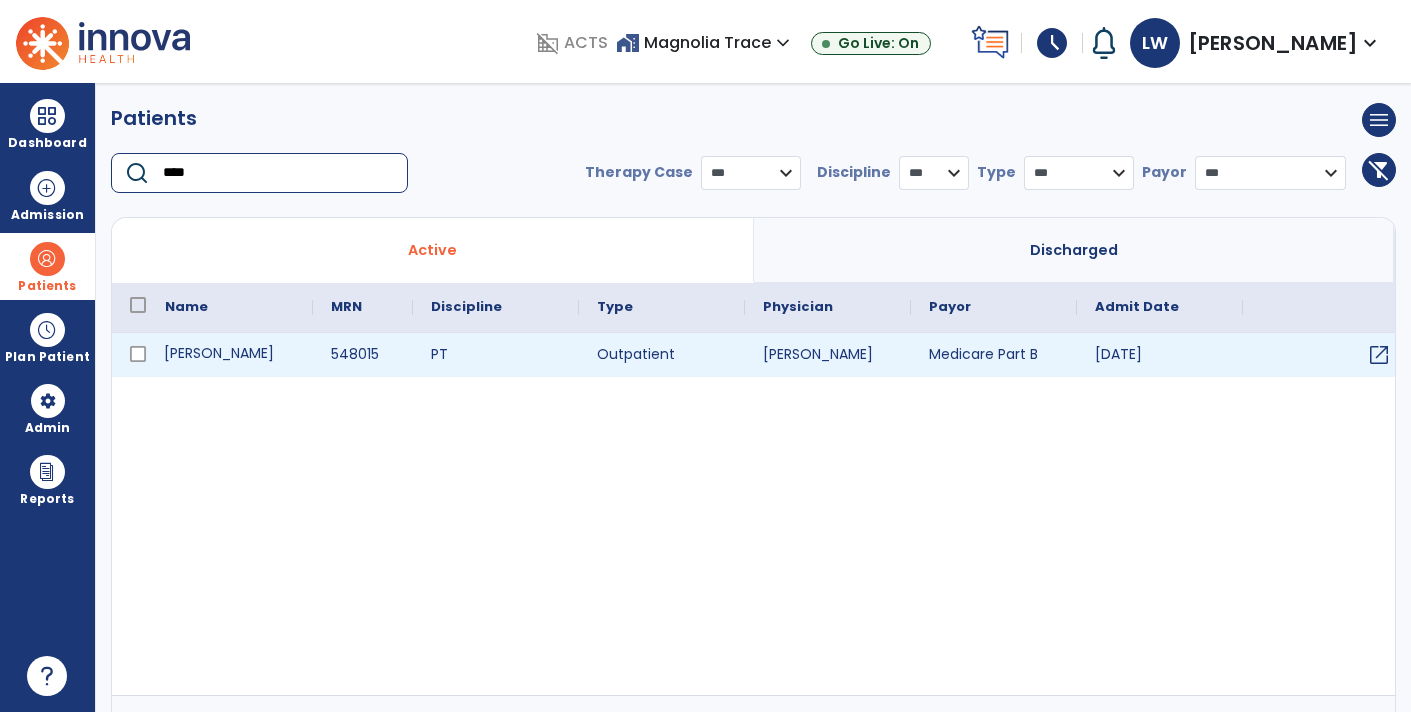 click on "[PERSON_NAME]" at bounding box center (230, 355) 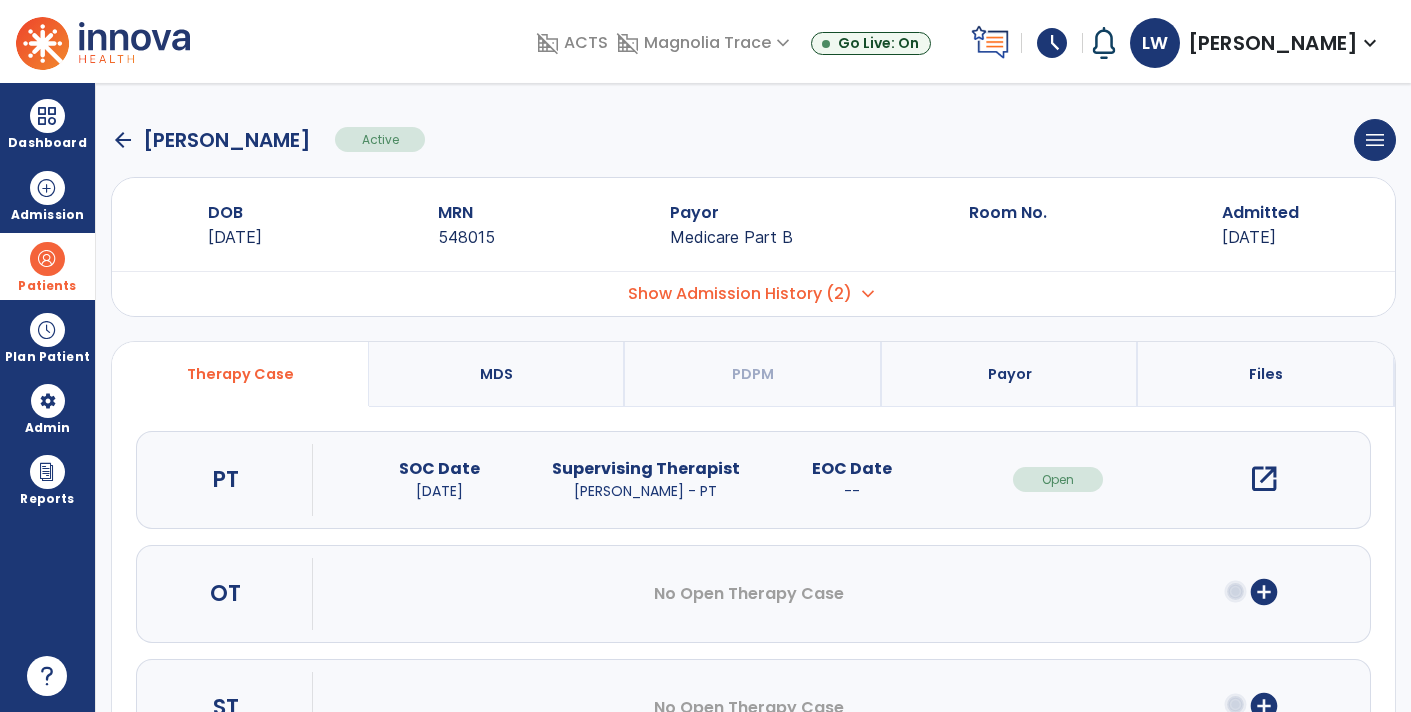click on "open_in_new" at bounding box center [1264, 479] 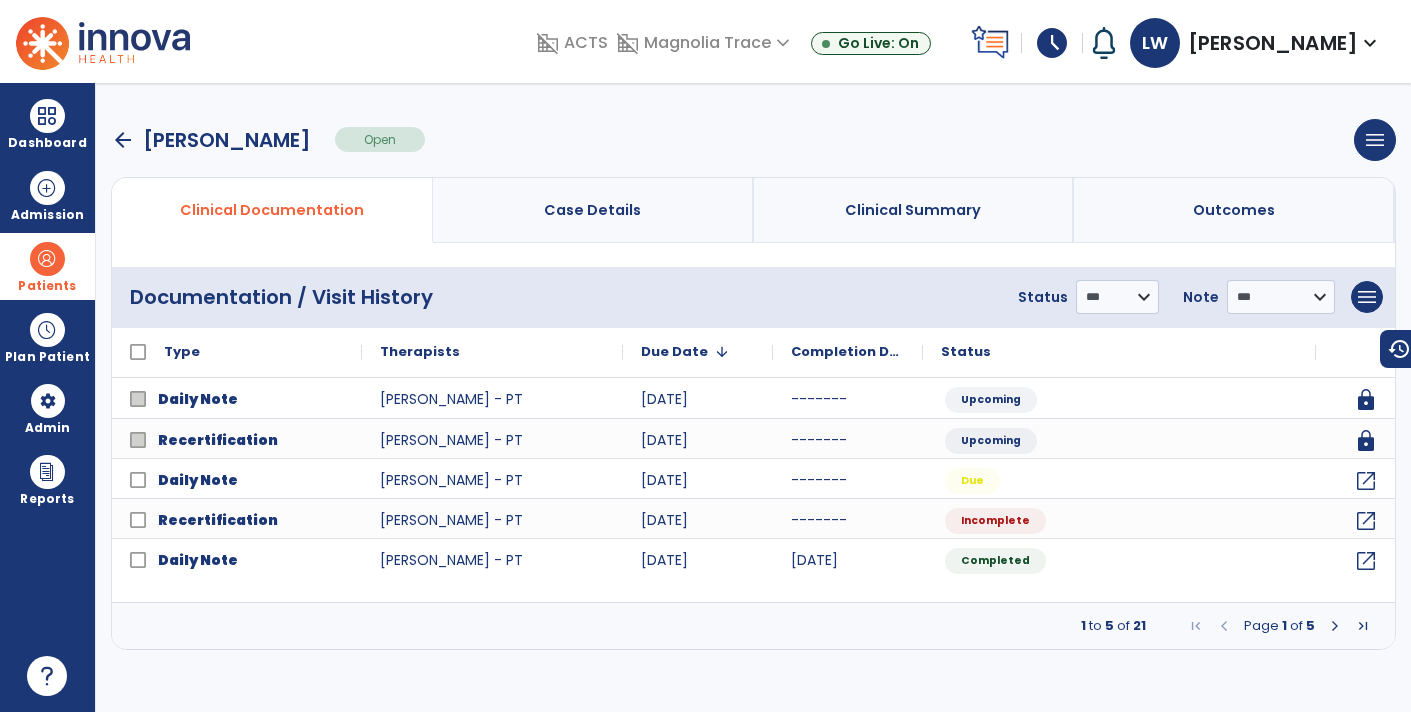 click at bounding box center [1335, 626] 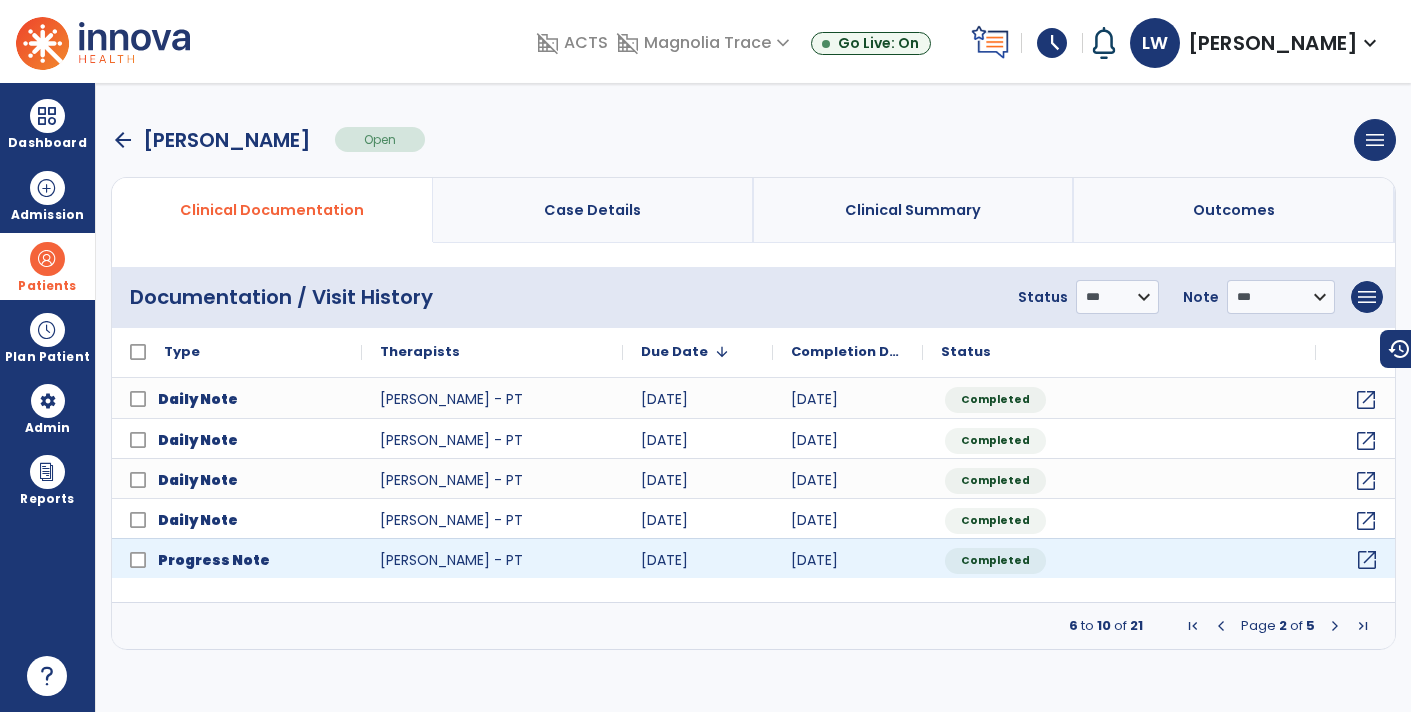 click on "open_in_new" 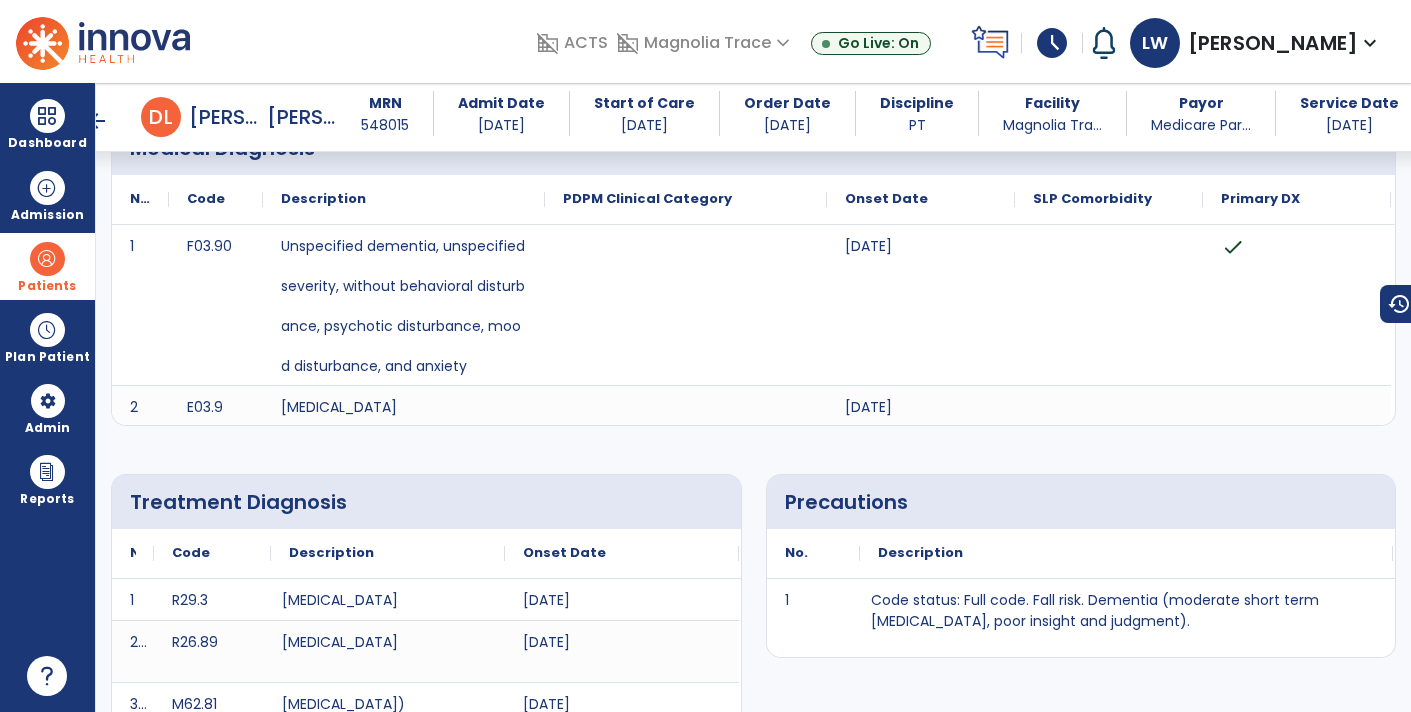 scroll, scrollTop: 145, scrollLeft: 0, axis: vertical 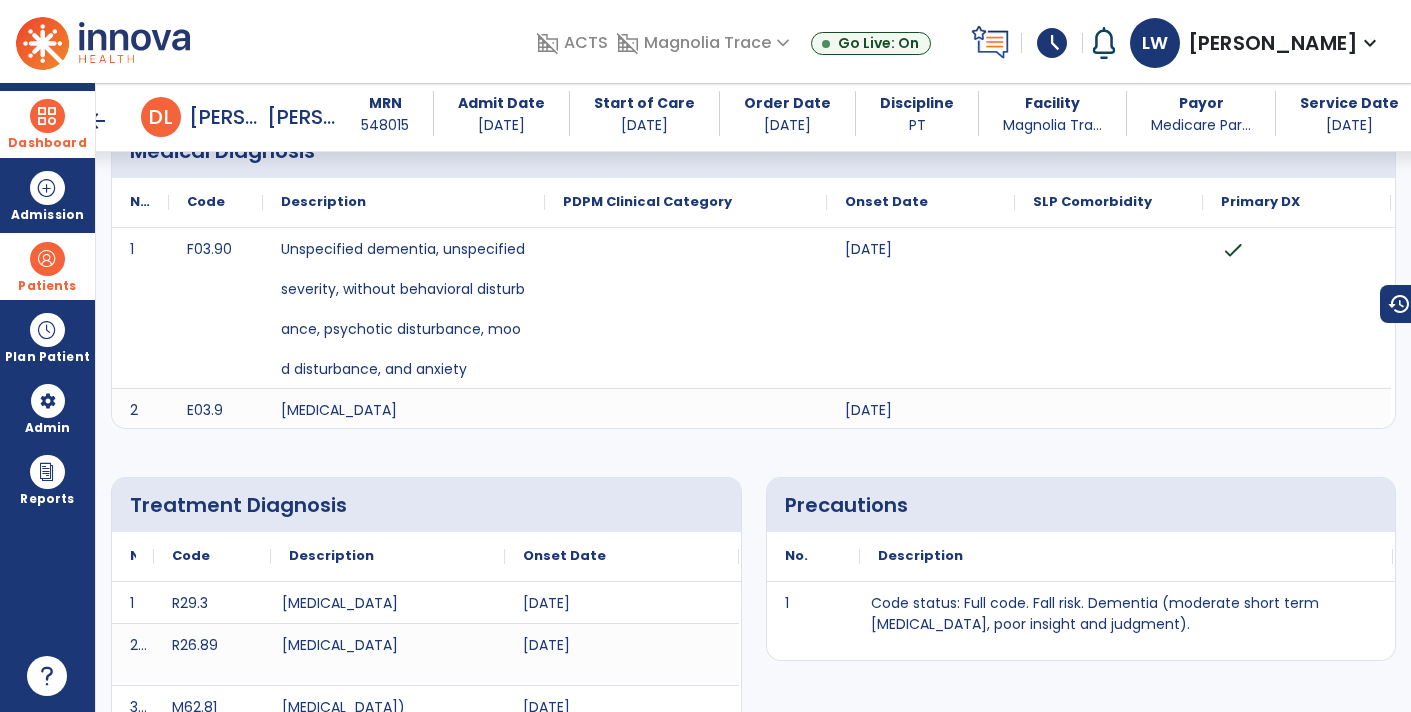 click on "Dashboard" at bounding box center [47, 143] 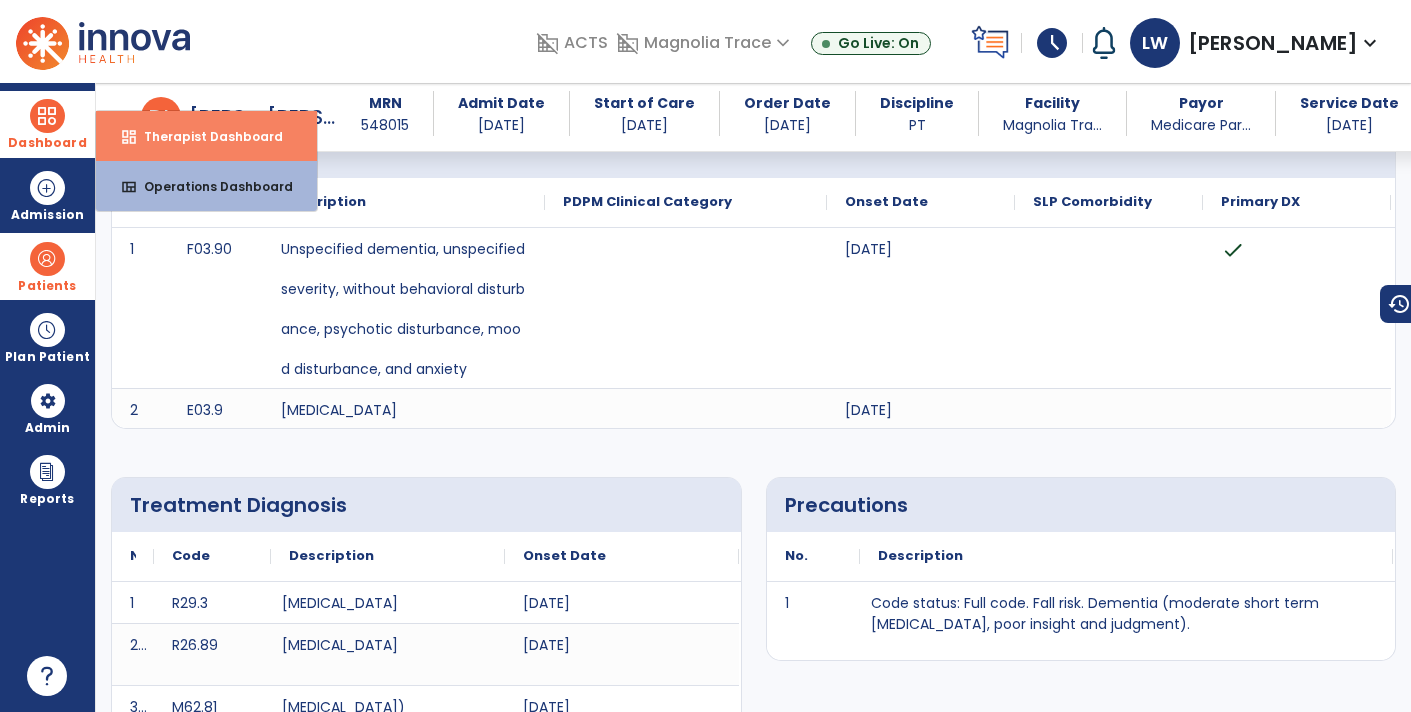 click on "Therapist Dashboard" at bounding box center [205, 136] 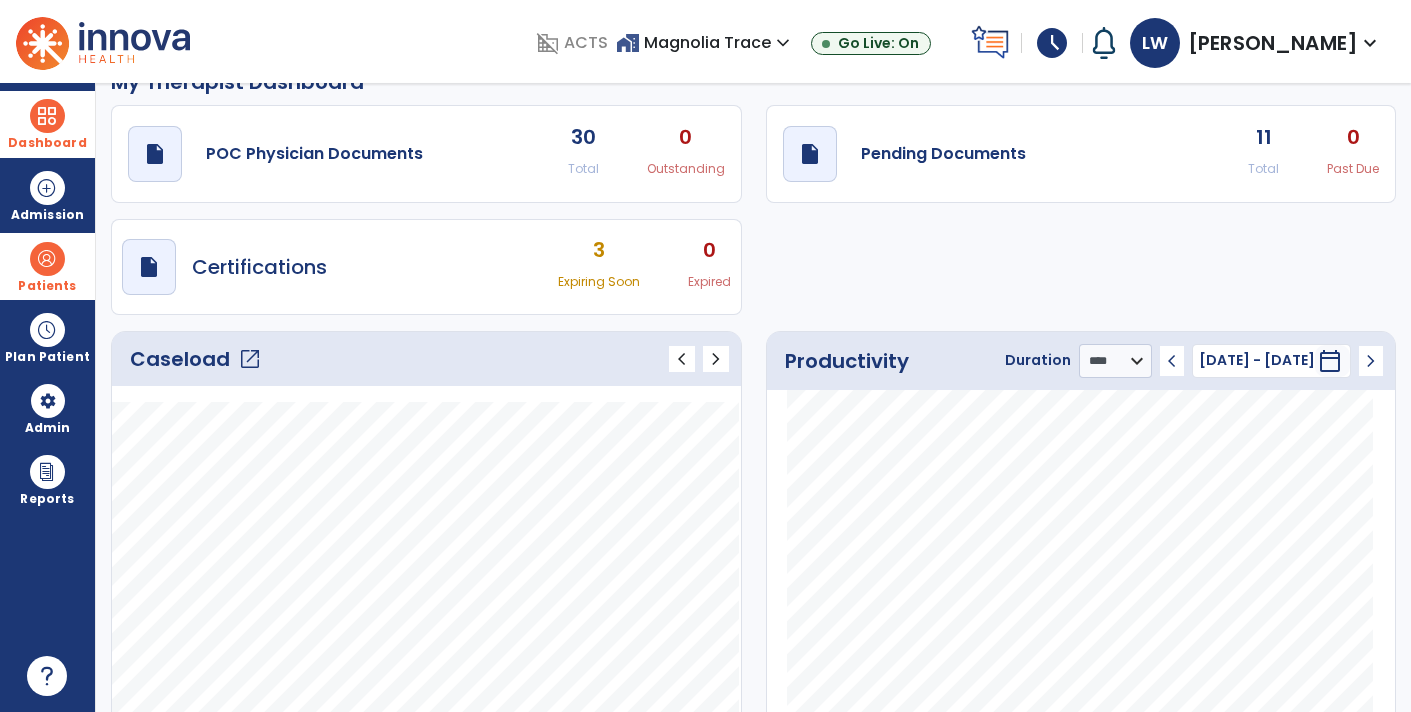 scroll, scrollTop: 0, scrollLeft: 0, axis: both 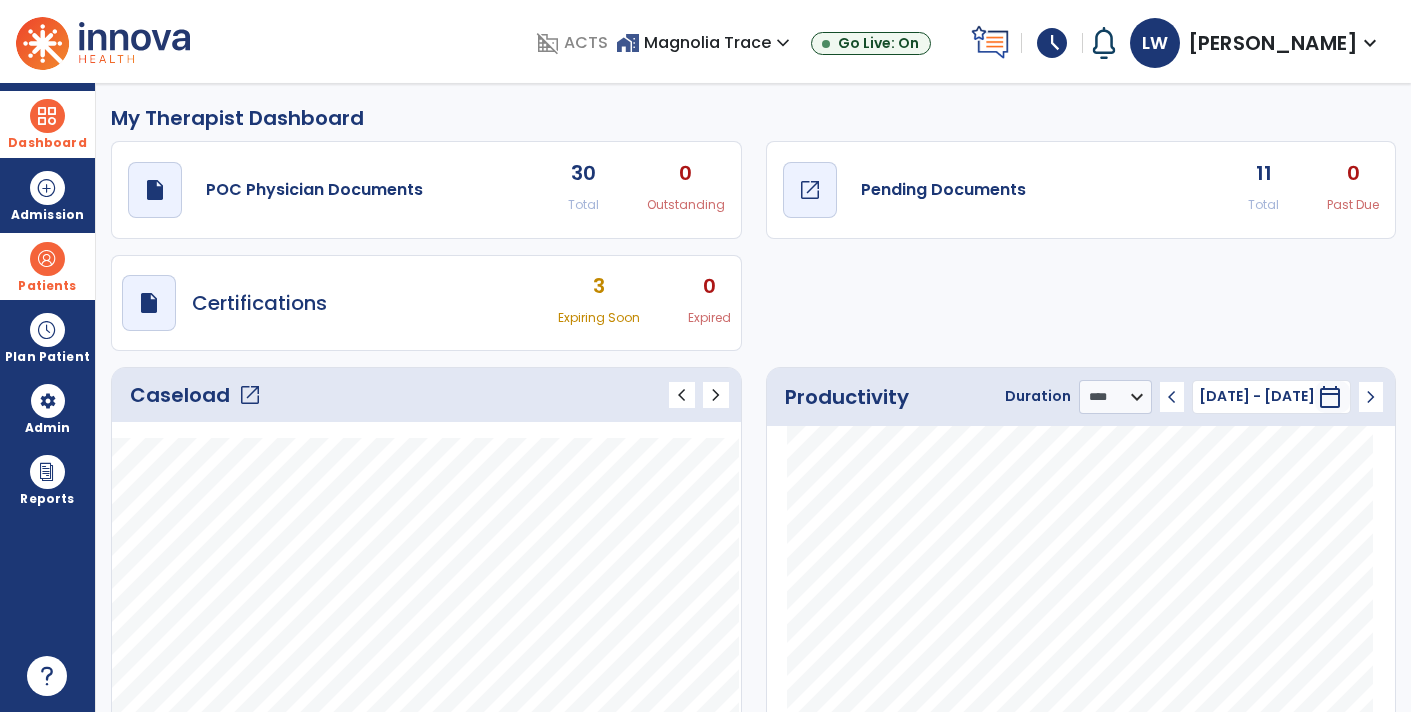 click on "Pending Documents" 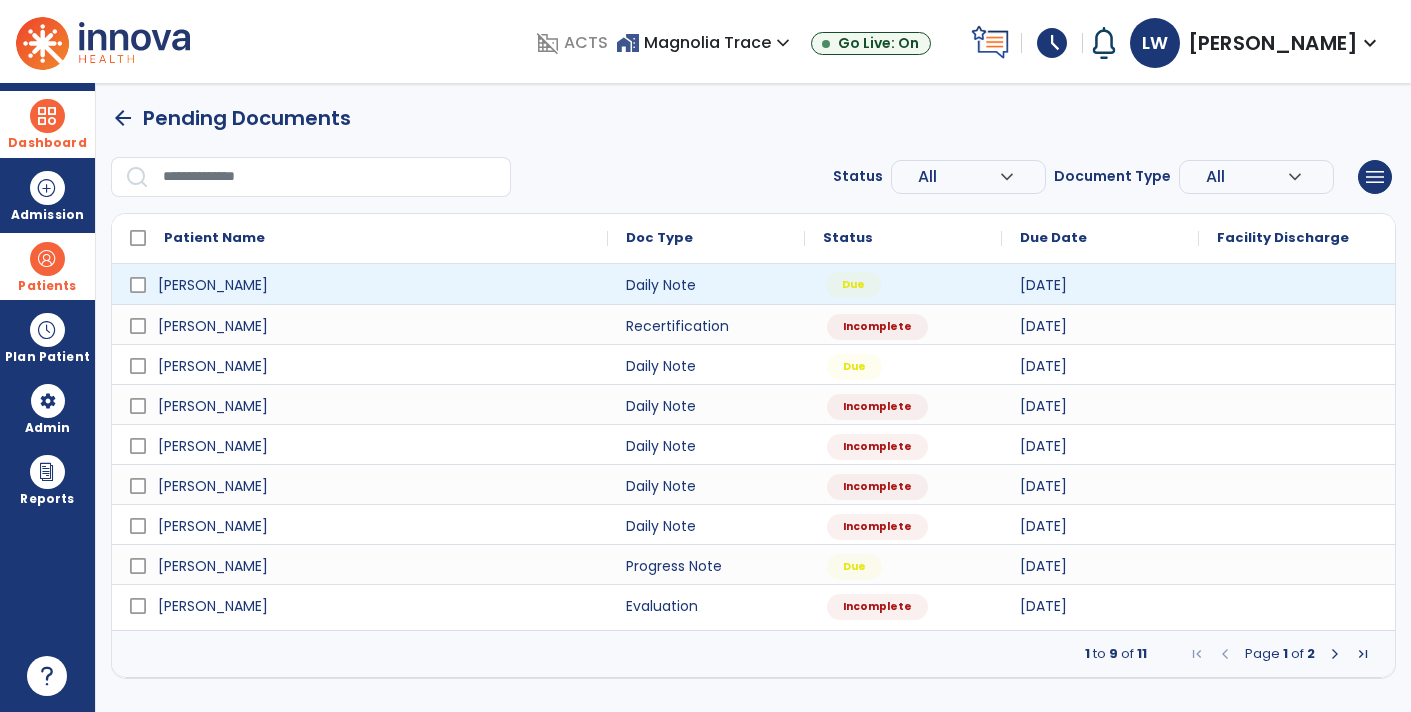 click on "Due" at bounding box center [853, 285] 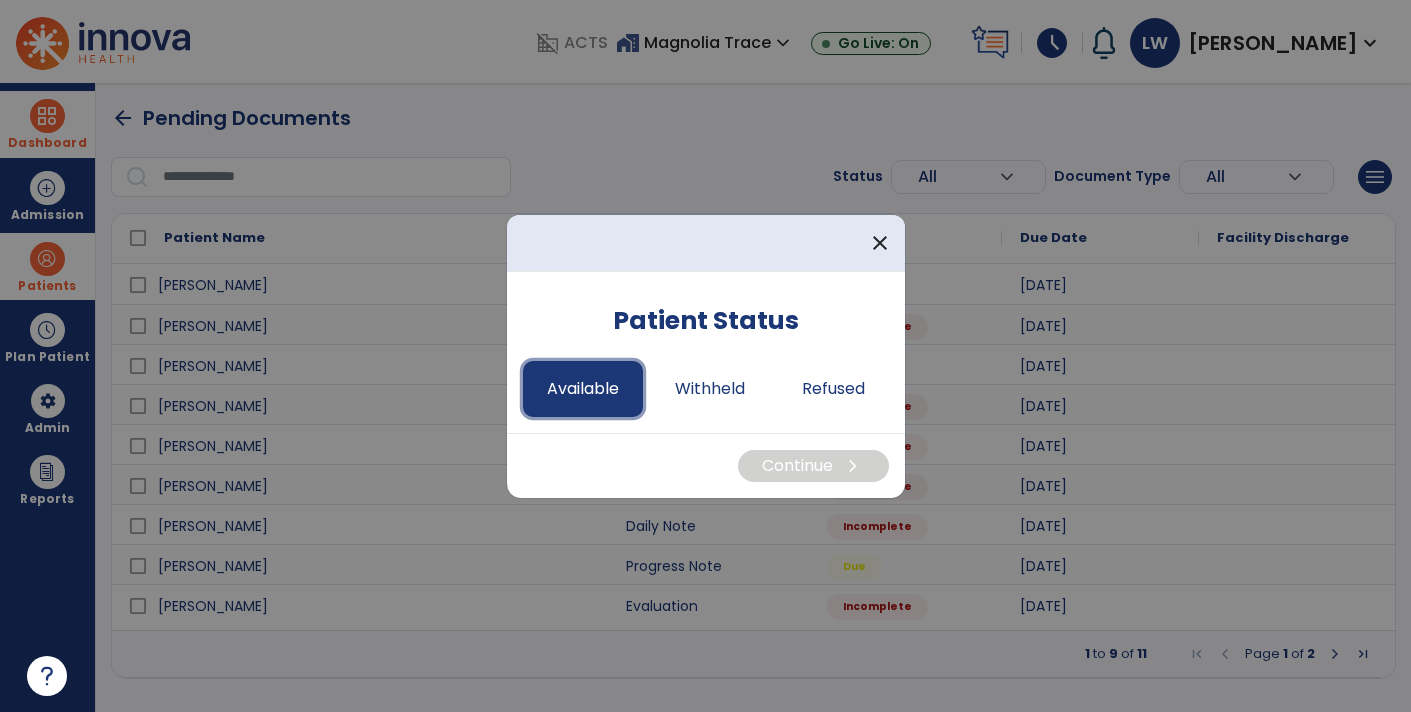 click on "Available" at bounding box center (583, 389) 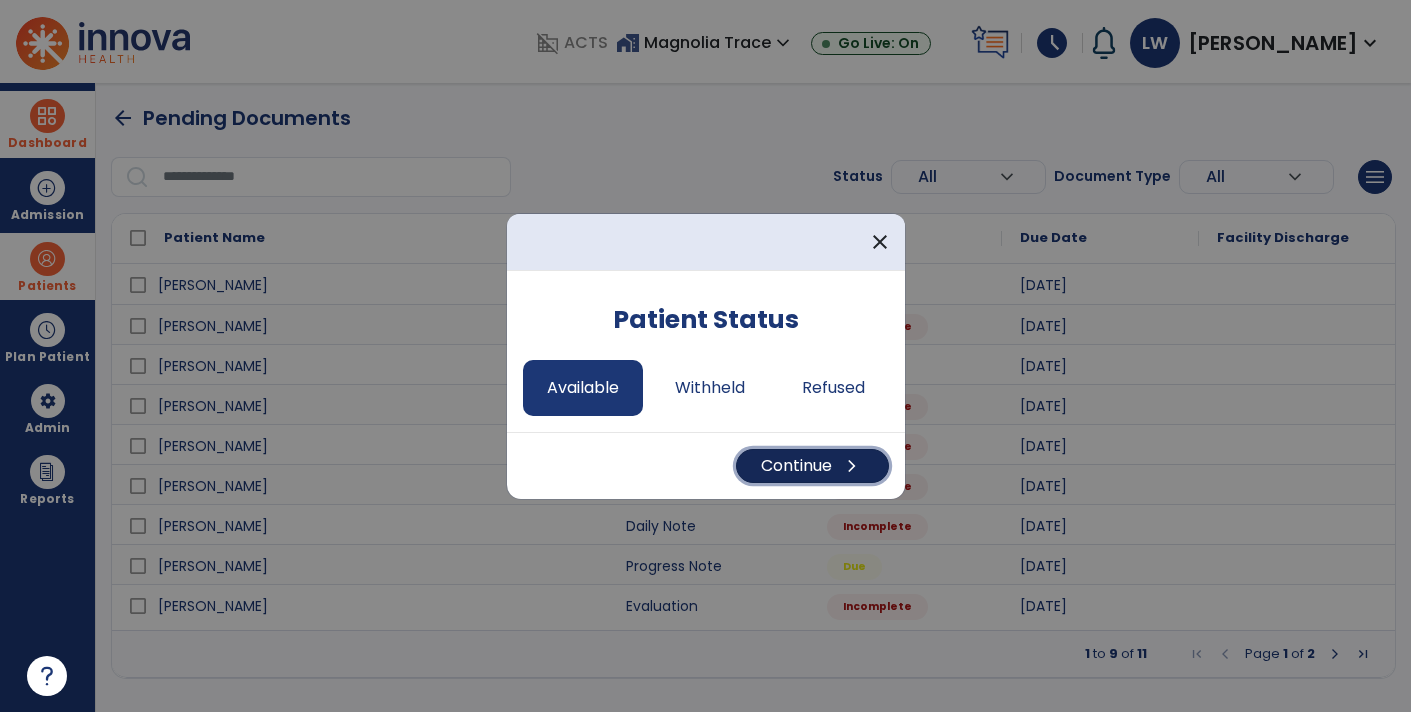 click on "Continue   chevron_right" at bounding box center [812, 466] 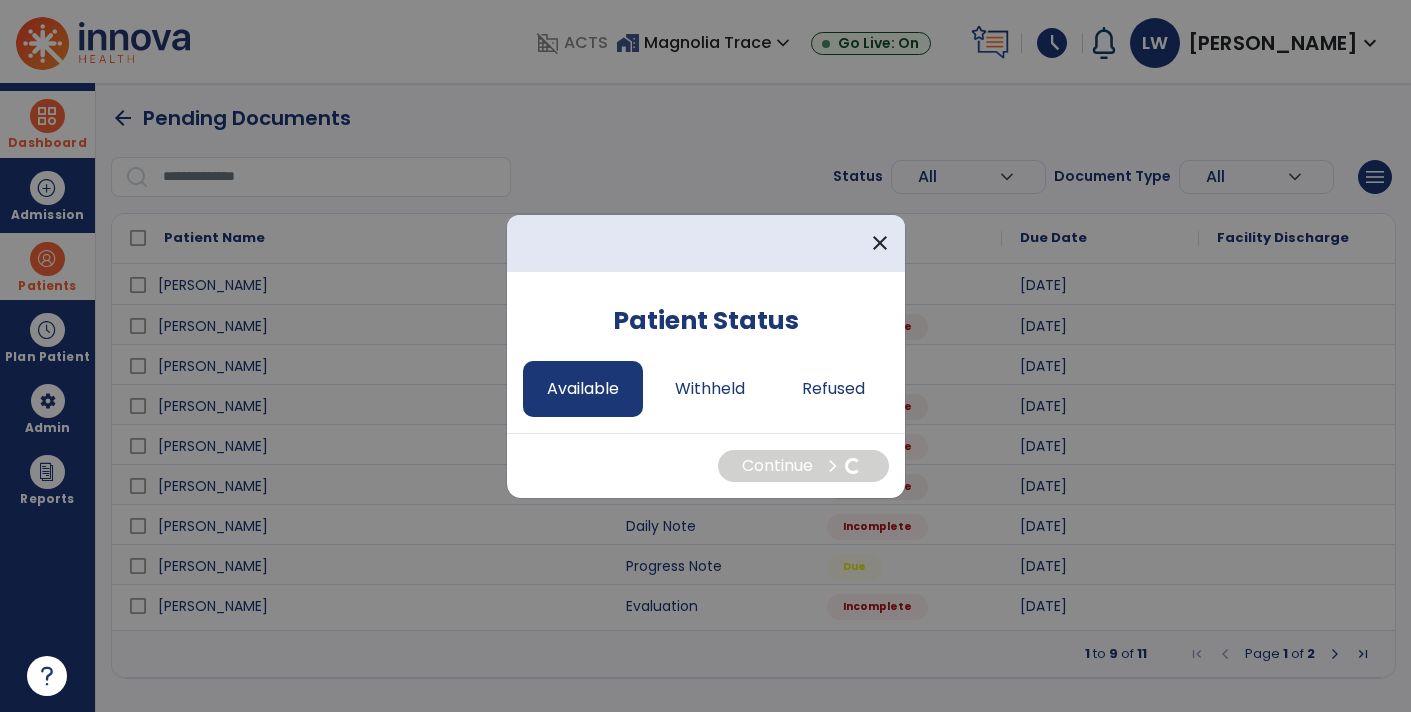 select on "*" 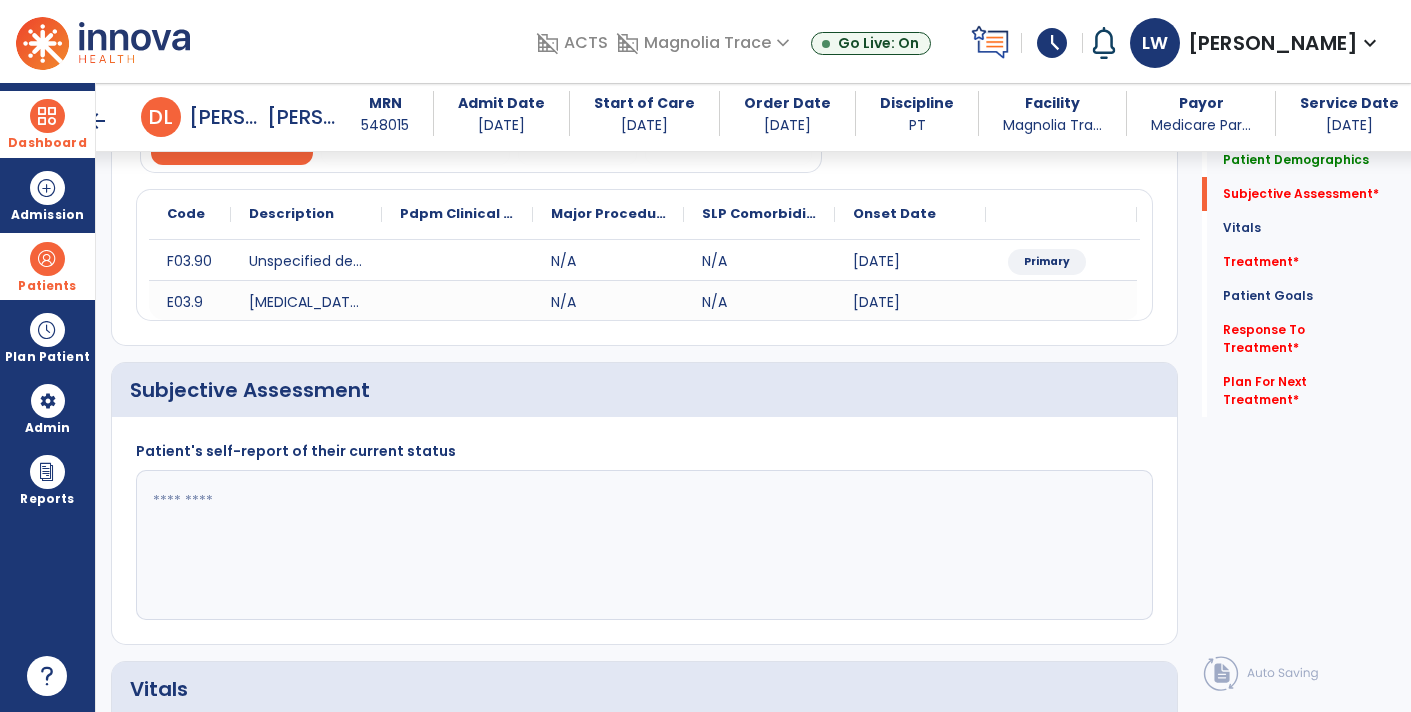 scroll, scrollTop: 205, scrollLeft: 0, axis: vertical 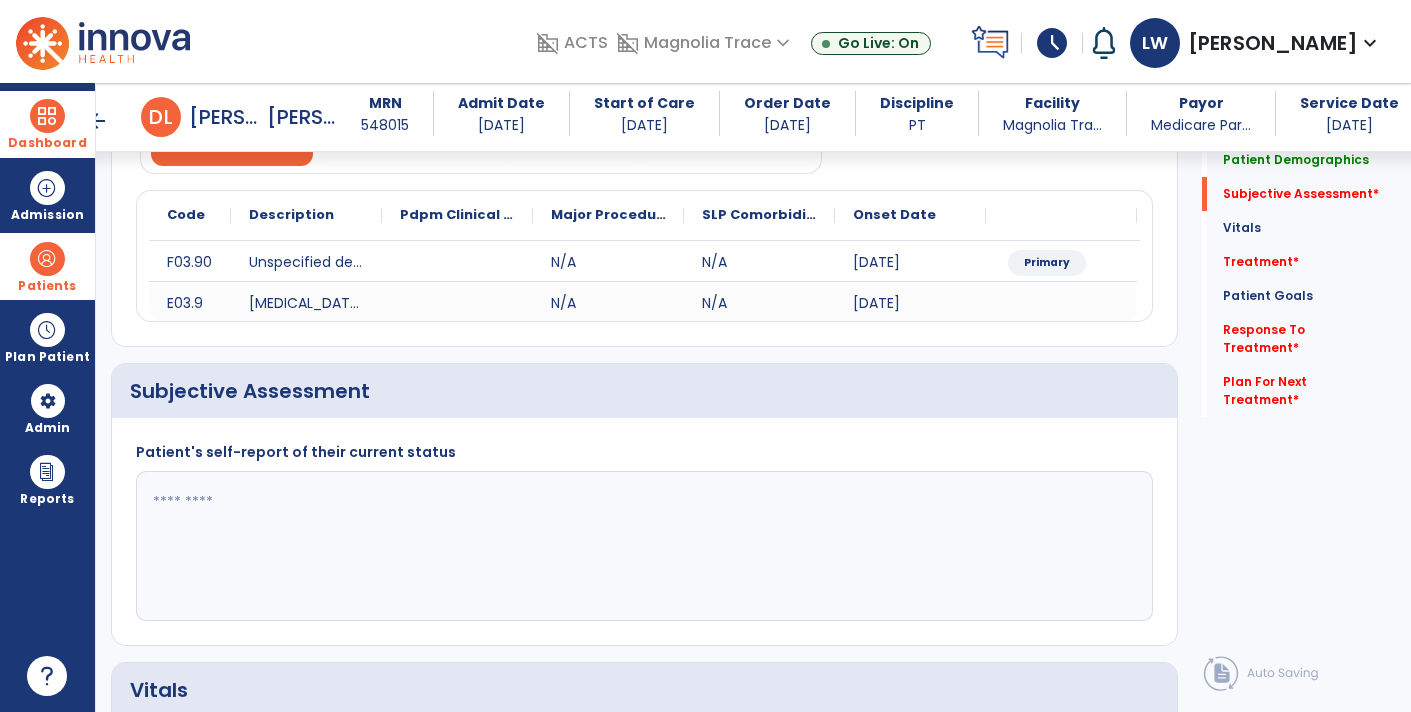 click 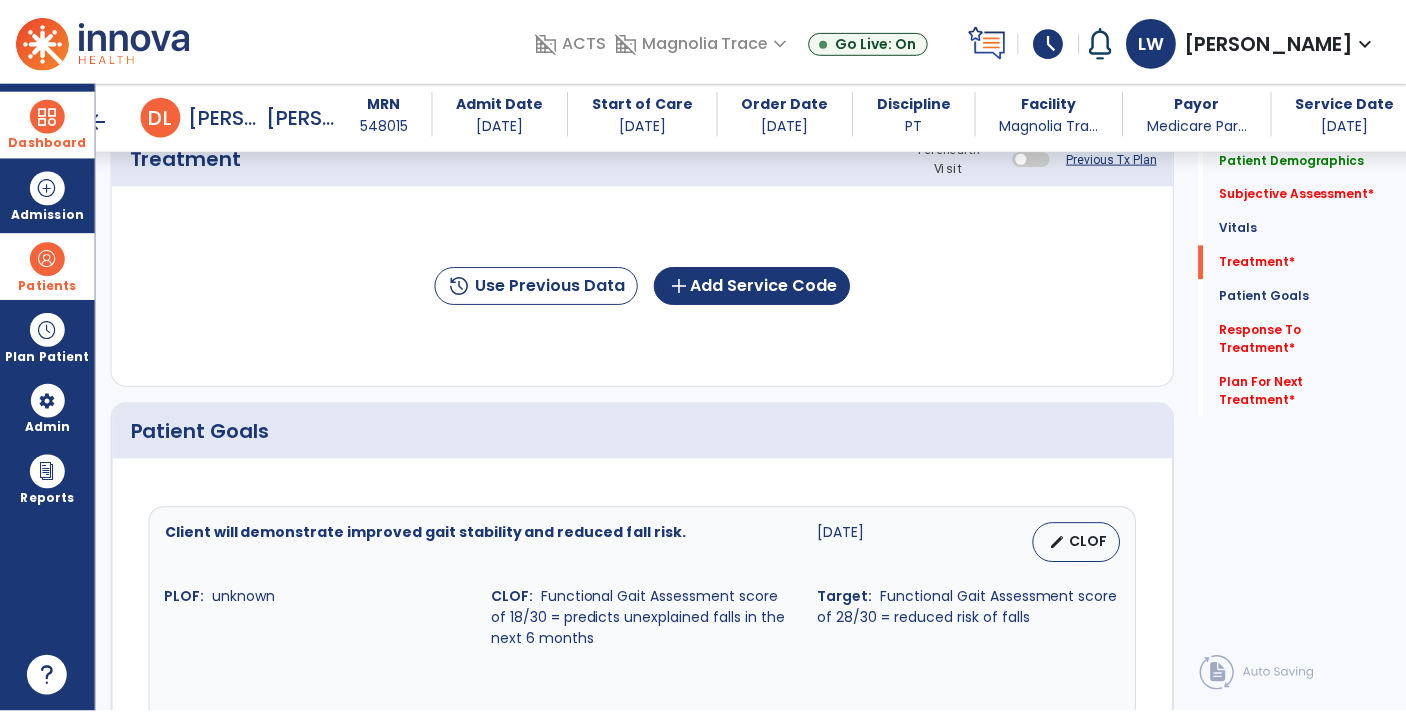 scroll, scrollTop: 1161, scrollLeft: 0, axis: vertical 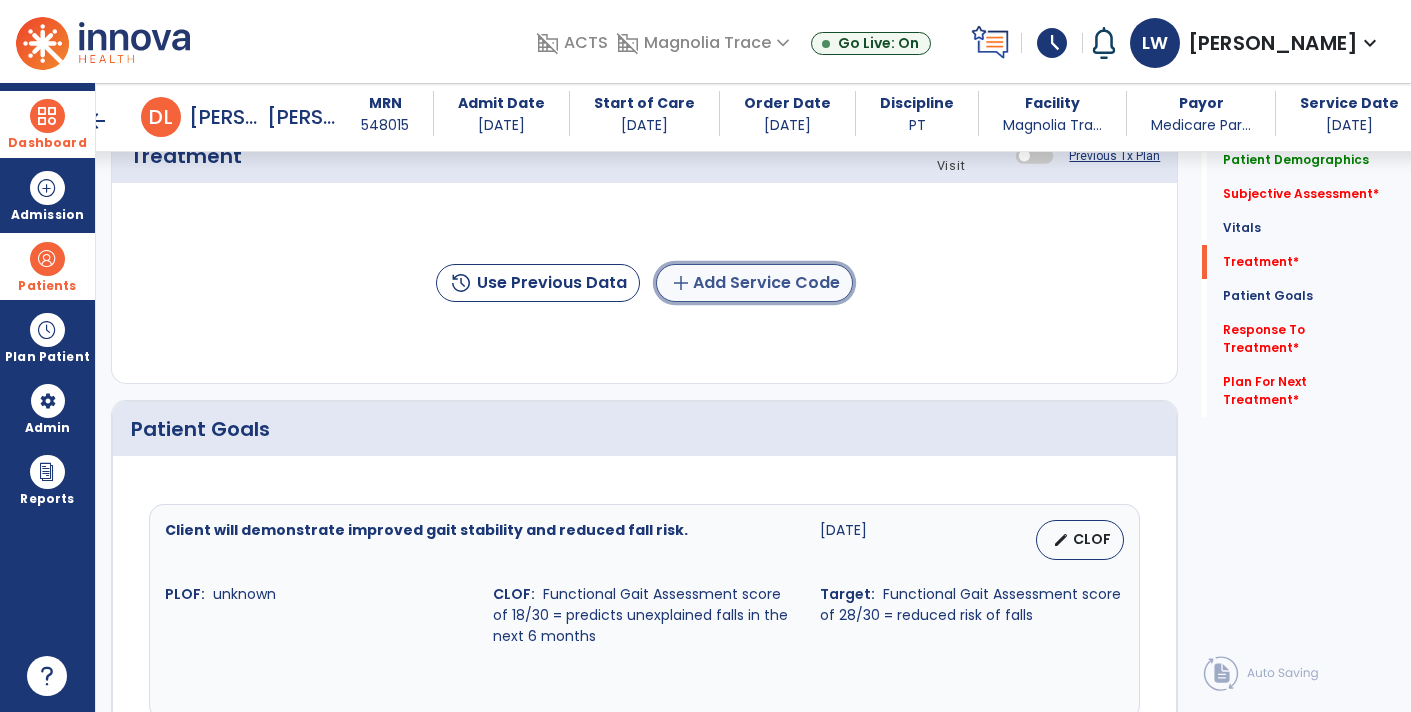 click on "add  Add Service Code" 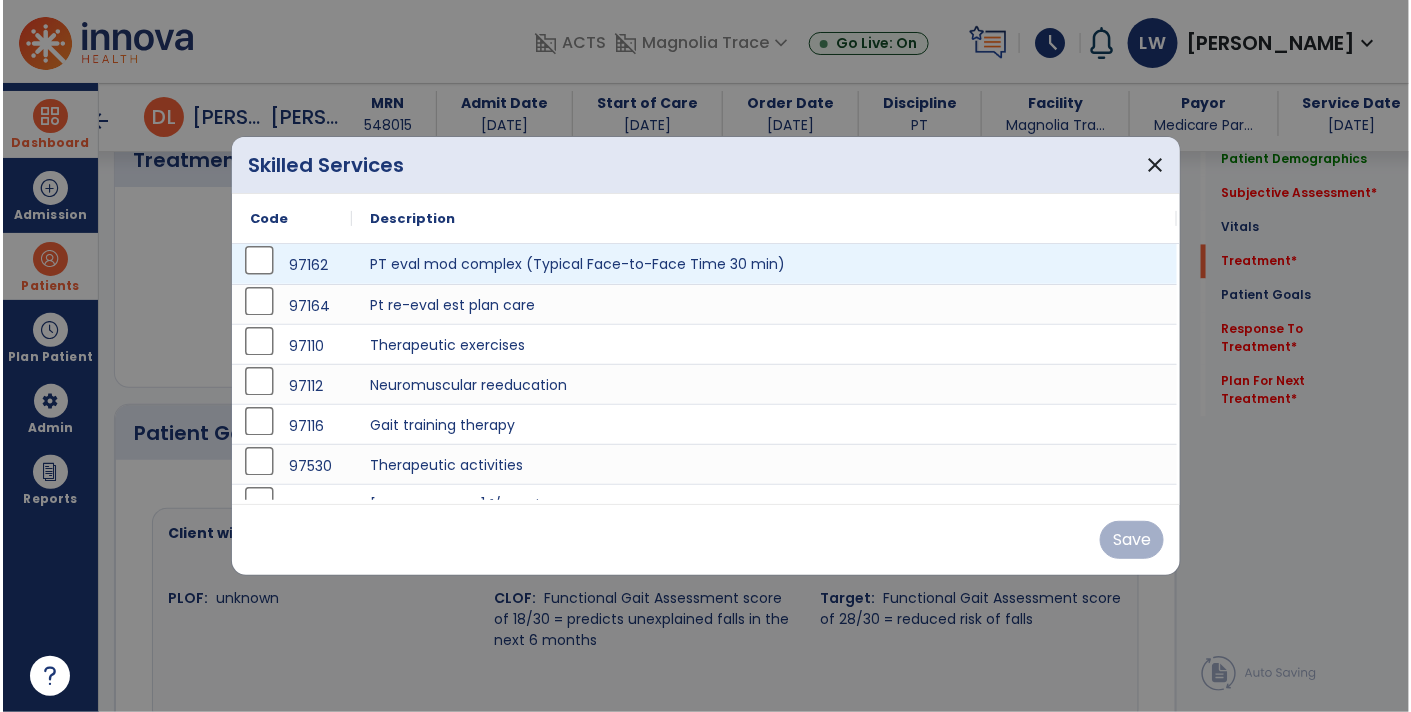 scroll, scrollTop: 1161, scrollLeft: 0, axis: vertical 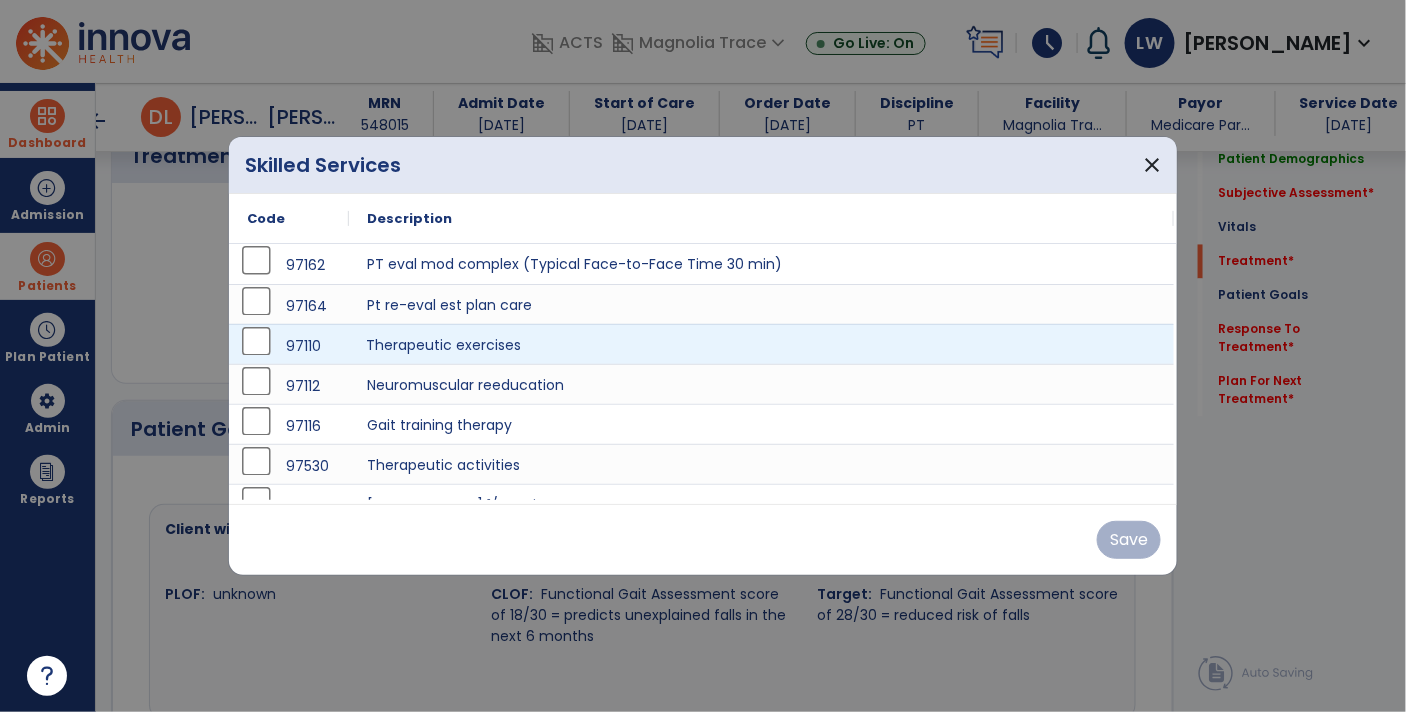 click on "Therapeutic exercises" at bounding box center (761, 344) 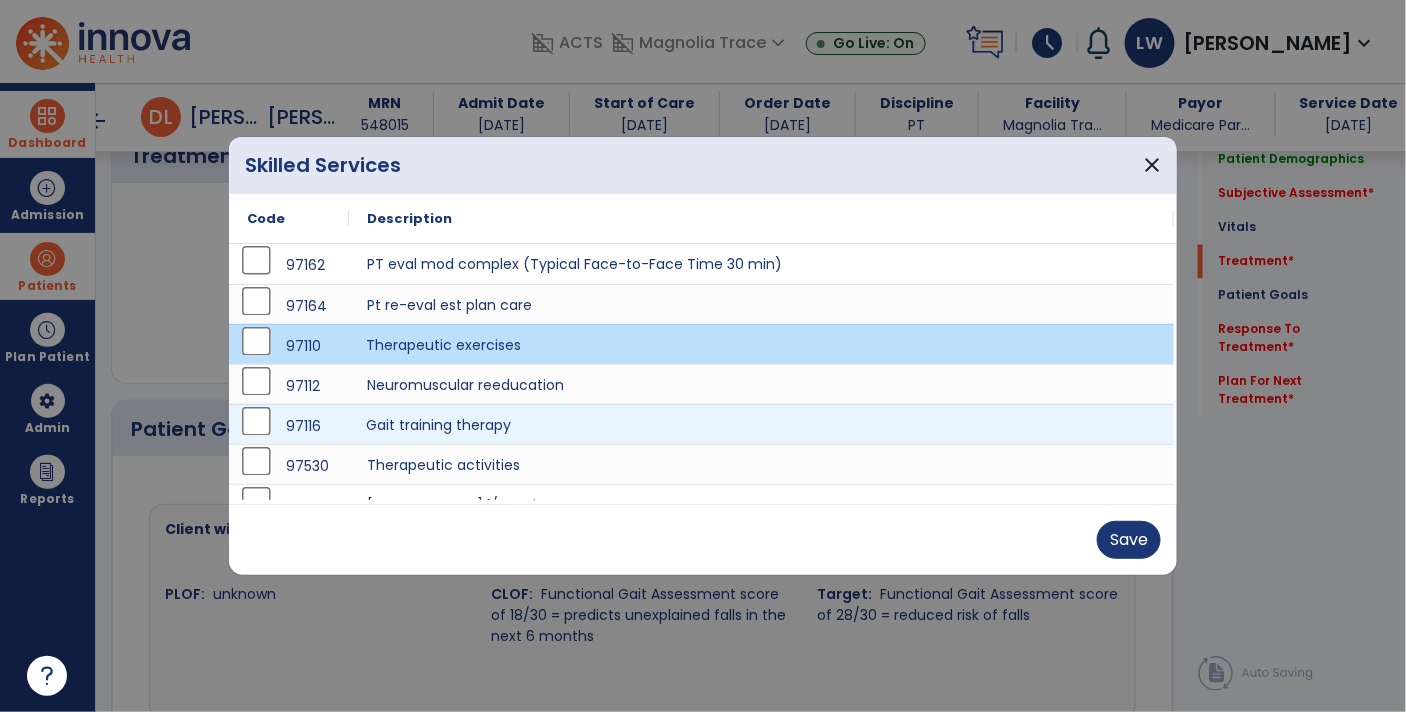 click on "Gait training therapy" at bounding box center (761, 424) 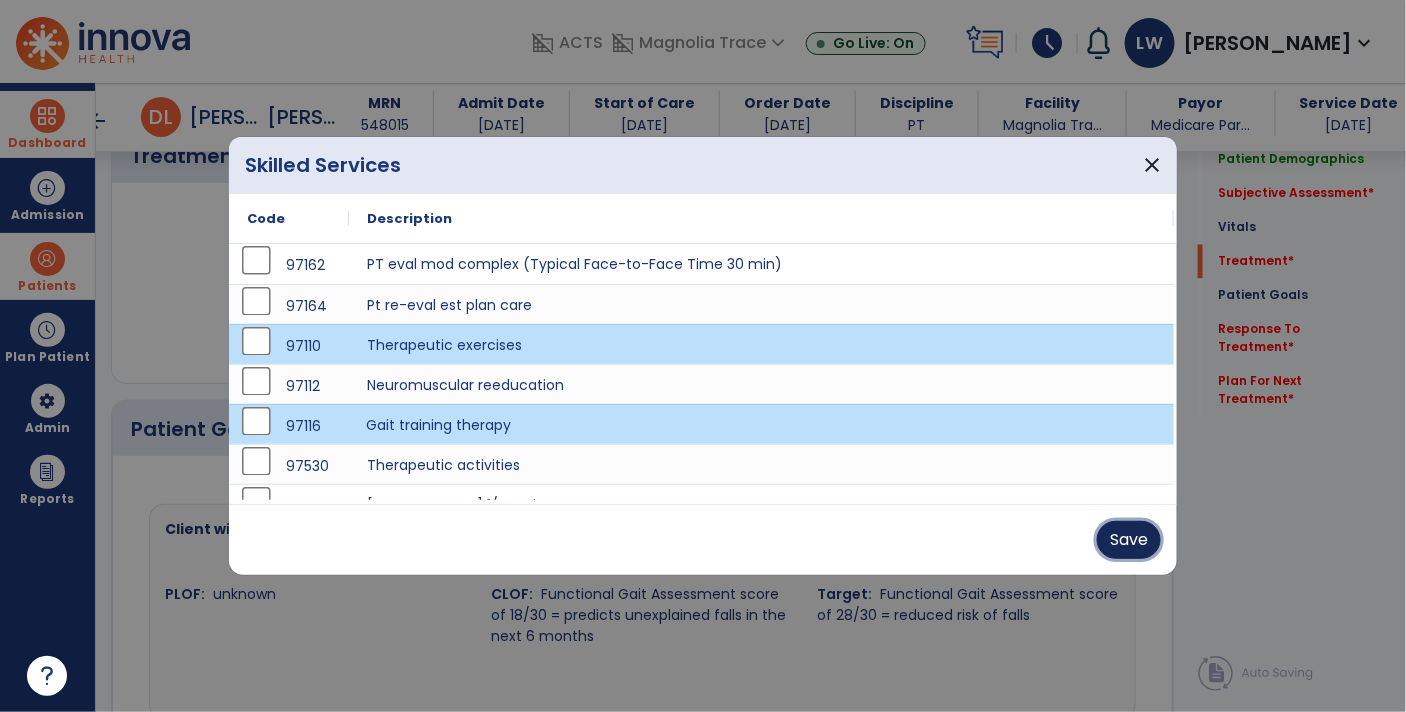 click on "Save" at bounding box center [1129, 540] 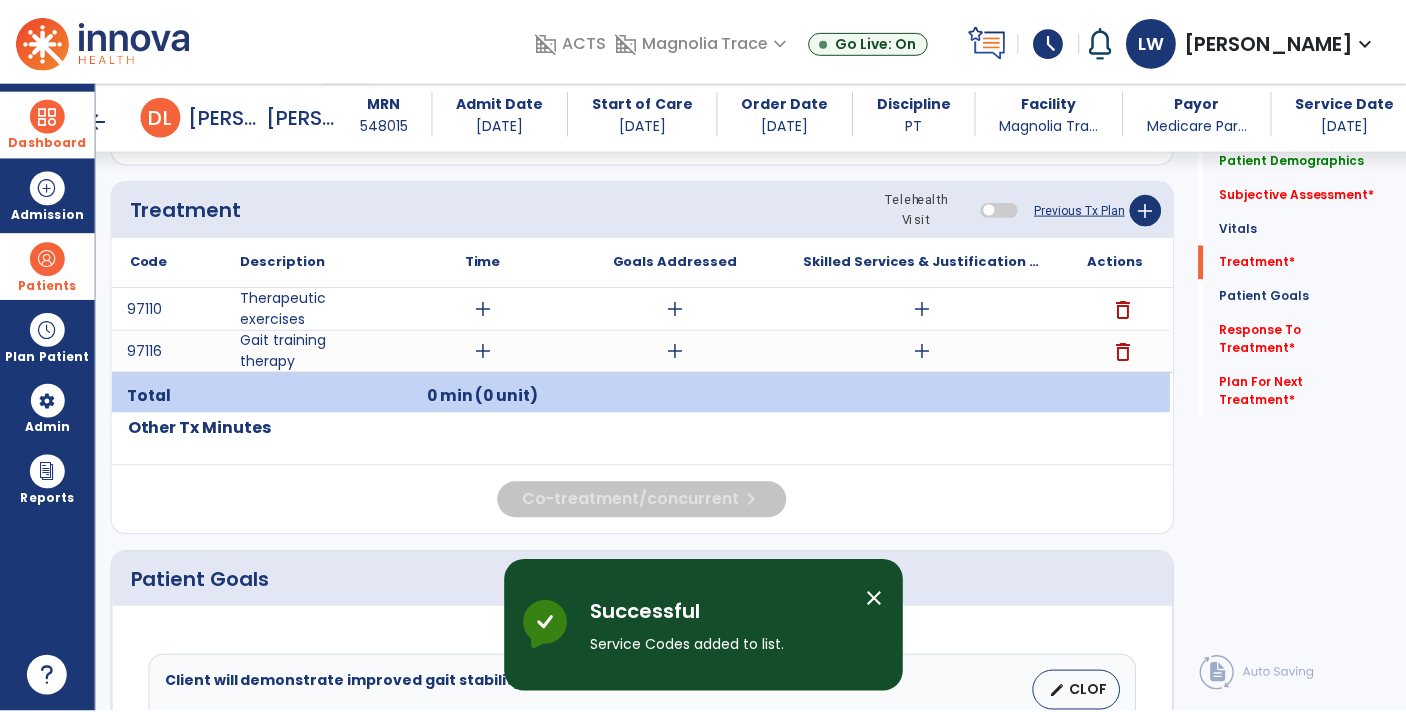 scroll, scrollTop: 1104, scrollLeft: 0, axis: vertical 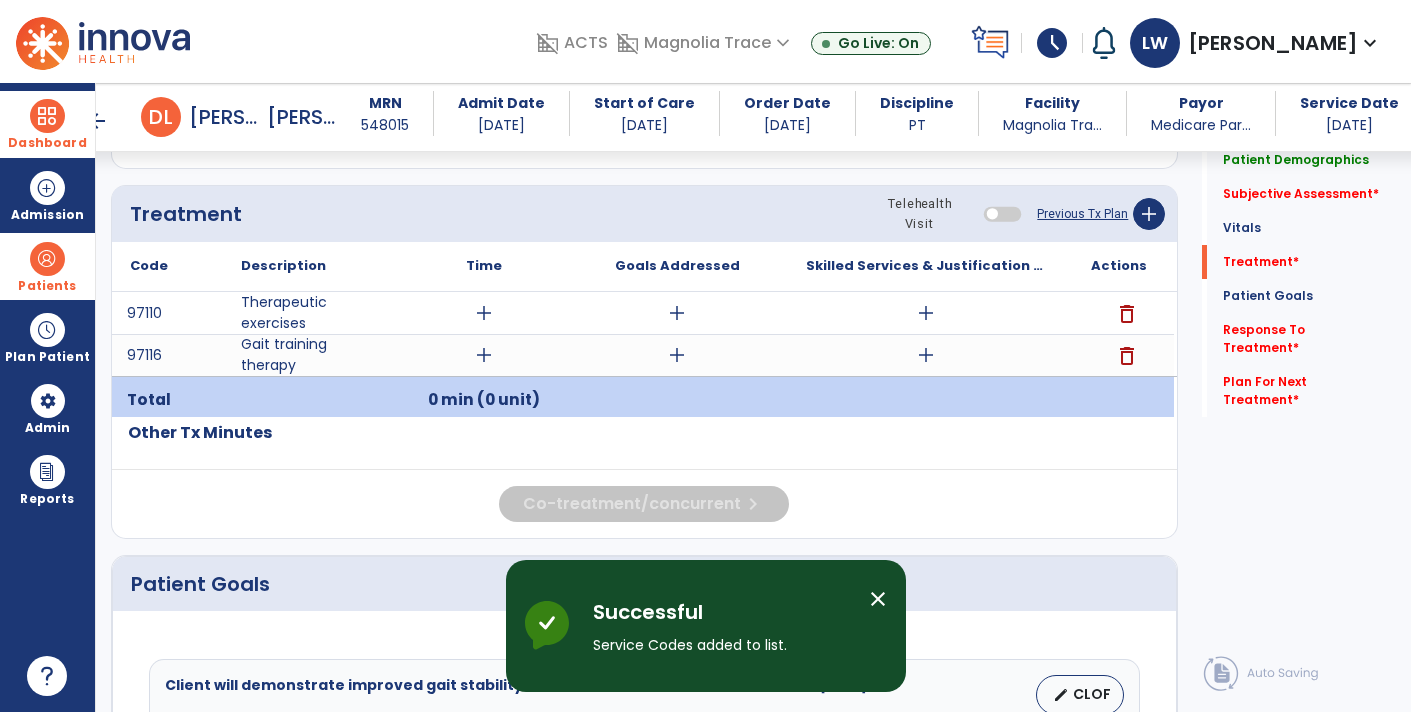 click on "Previous Tx Plan" 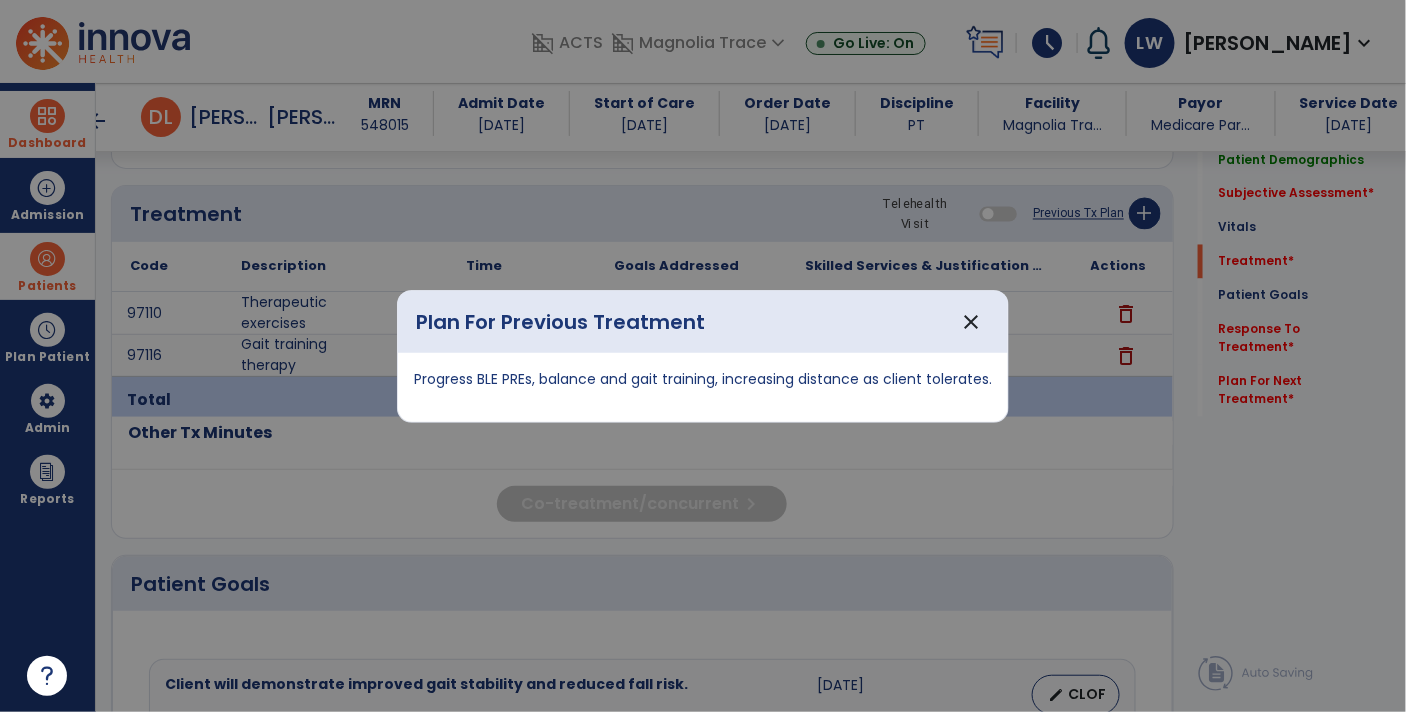 scroll, scrollTop: 1104, scrollLeft: 0, axis: vertical 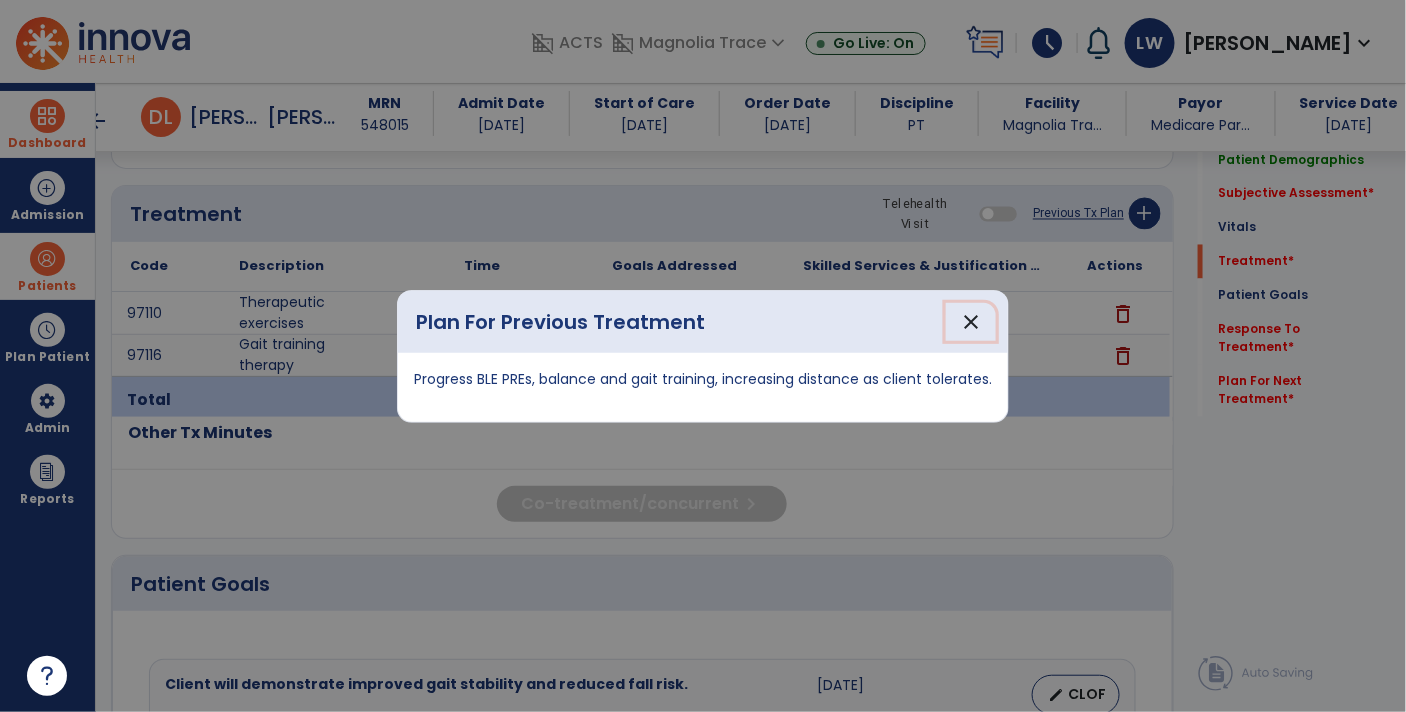 click on "close" at bounding box center [971, 322] 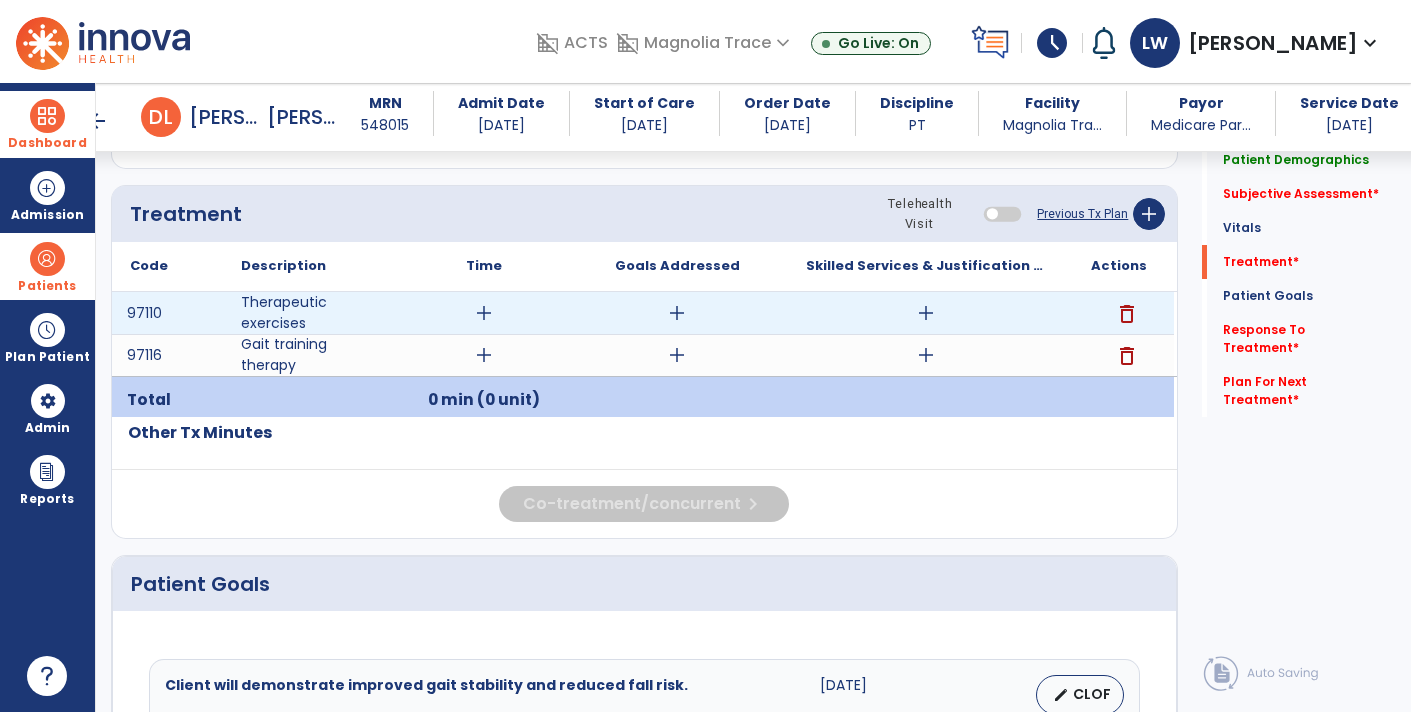 click on "add" at bounding box center (926, 313) 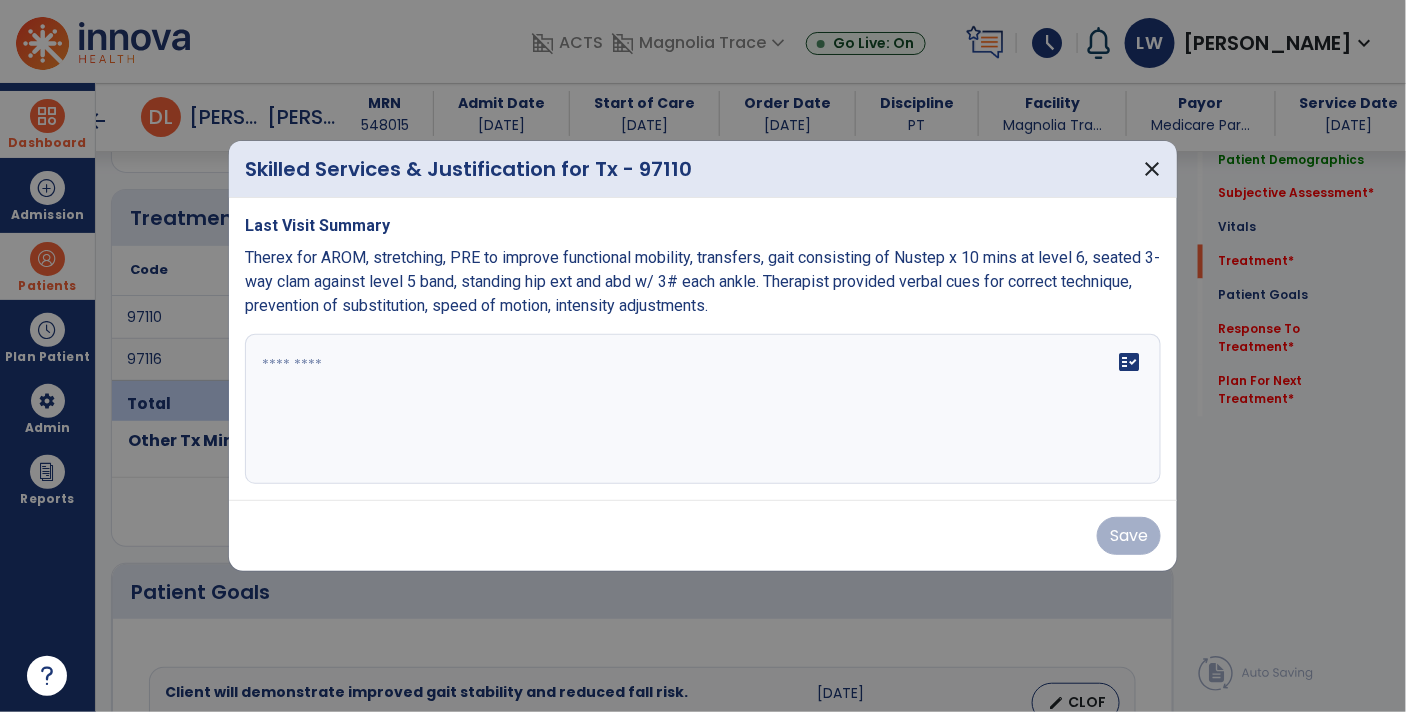 scroll, scrollTop: 1104, scrollLeft: 0, axis: vertical 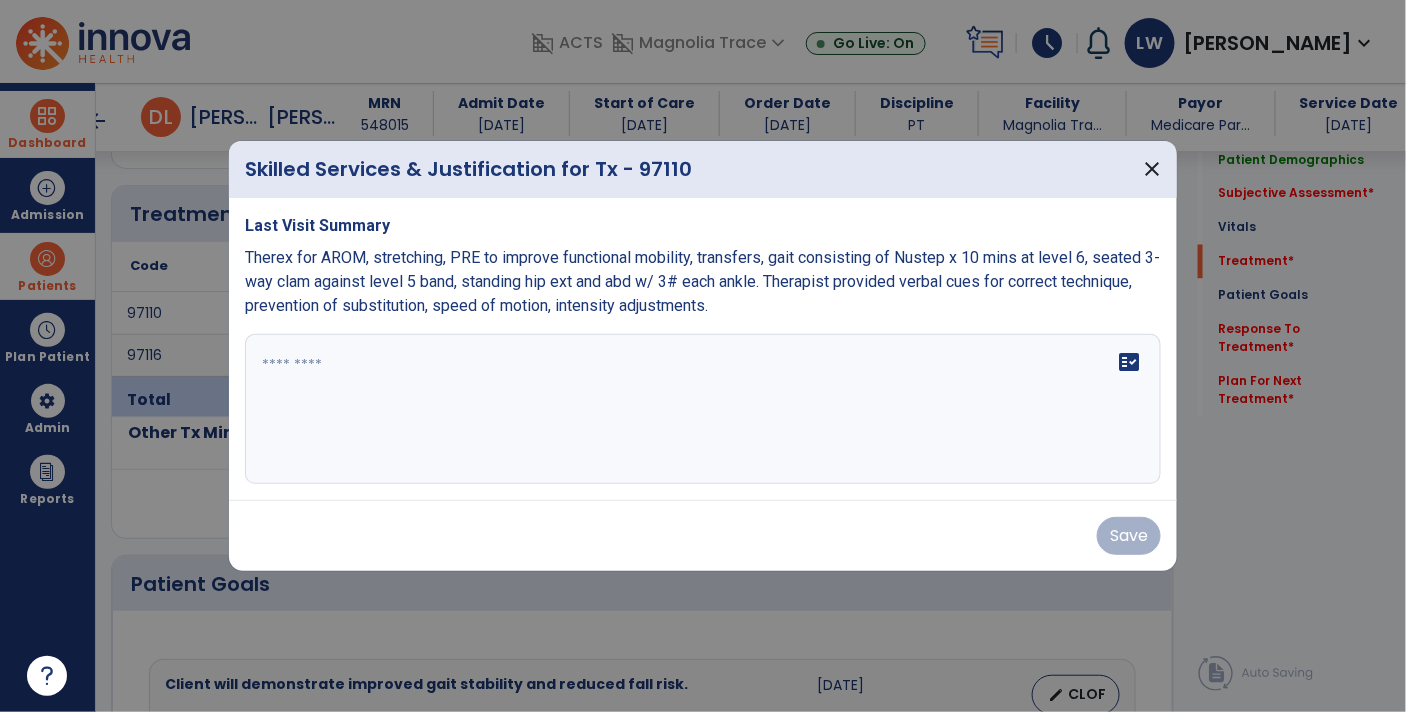 click on "Therex for AROM, stretching, PRE to improve functional mobility, transfers, gait consisting of Nustep x 10 mins at level 6, seated 3-way clam against level 5 band, standing hip ext and abd w/ 3# each ankle. Therapist provided verbal cues for correct technique, prevention of substitution, speed of motion, intensity adjustments." at bounding box center [702, 281] 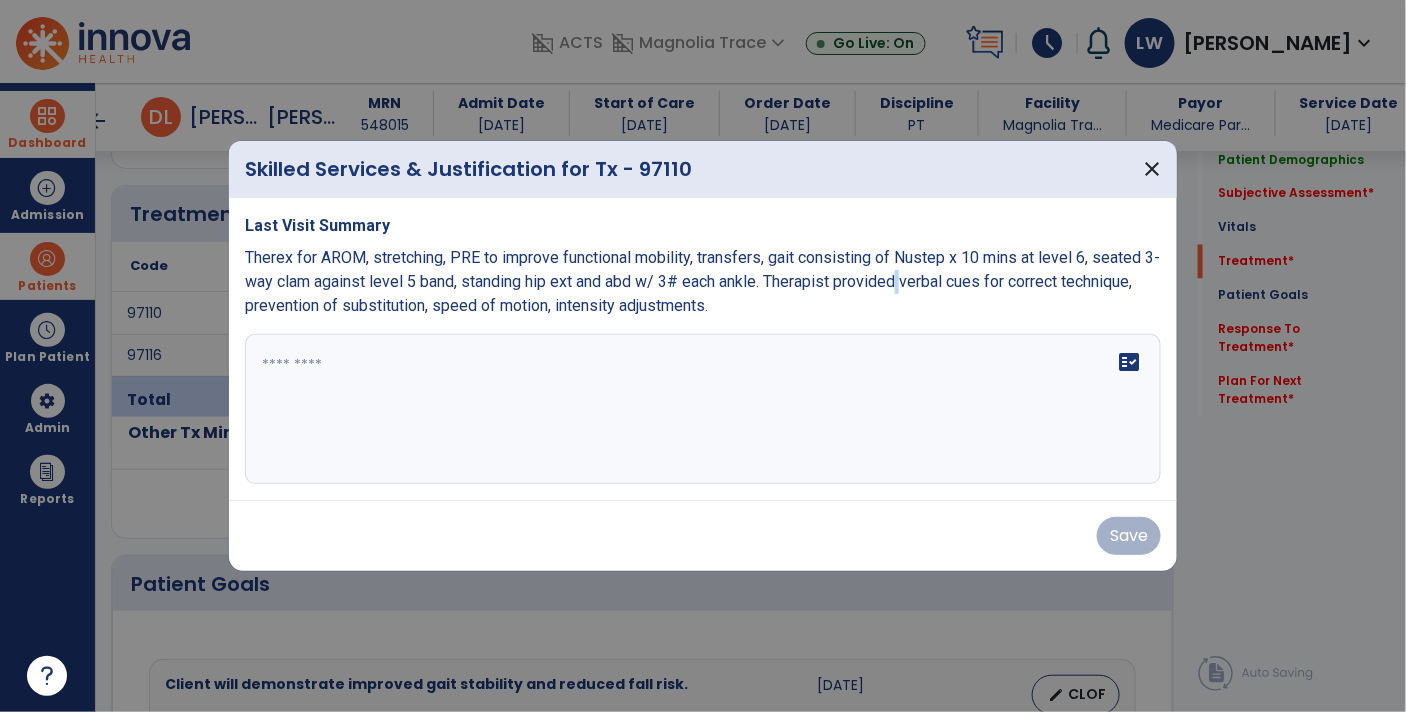 click on "Therex for AROM, stretching, PRE to improve functional mobility, transfers, gait consisting of Nustep x 10 mins at level 6, seated 3-way clam against level 5 band, standing hip ext and abd w/ 3# each ankle. Therapist provided verbal cues for correct technique, prevention of substitution, speed of motion, intensity adjustments." at bounding box center [702, 281] 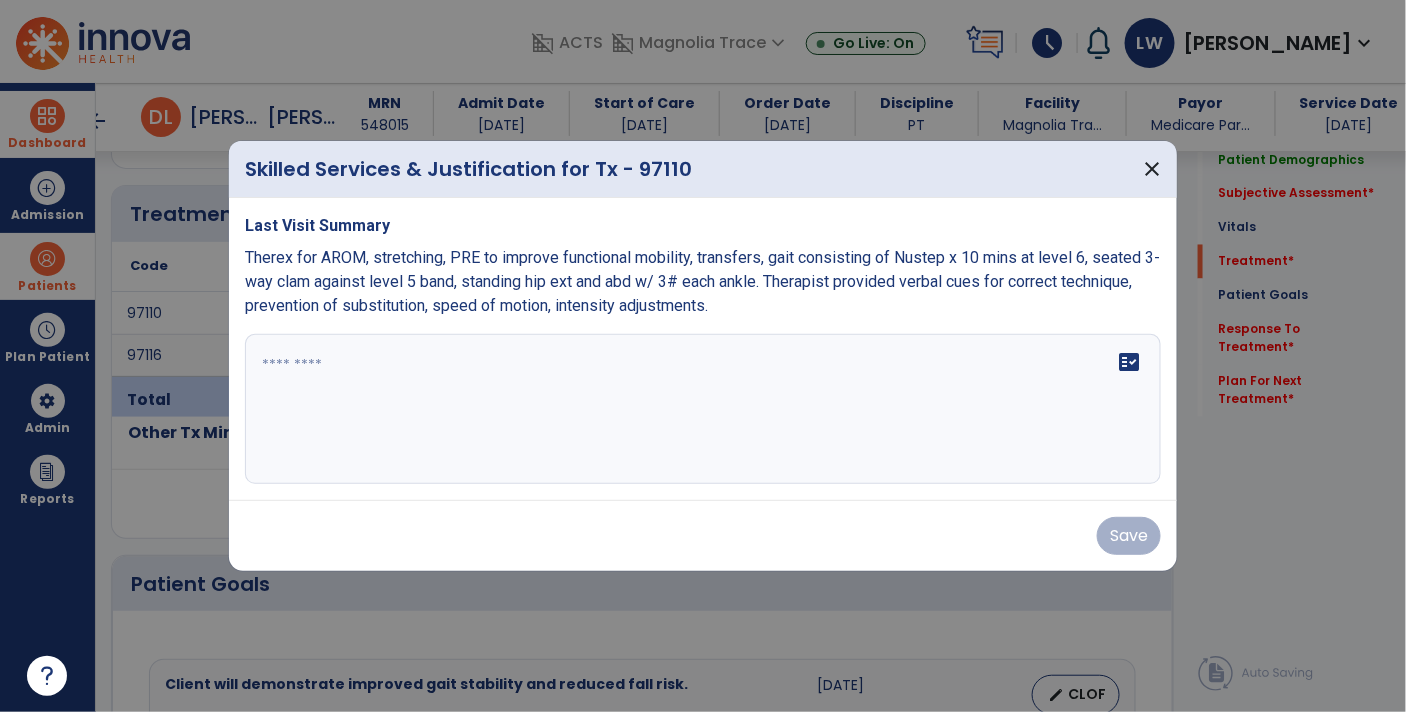 click on "Therex for AROM, stretching, PRE to improve functional mobility, transfers, gait consisting of Nustep x 10 mins at level 6, seated 3-way clam against level 5 band, standing hip ext and abd w/ 3# each ankle. Therapist provided verbal cues for correct technique, prevention of substitution, speed of motion, intensity adjustments." at bounding box center (702, 281) 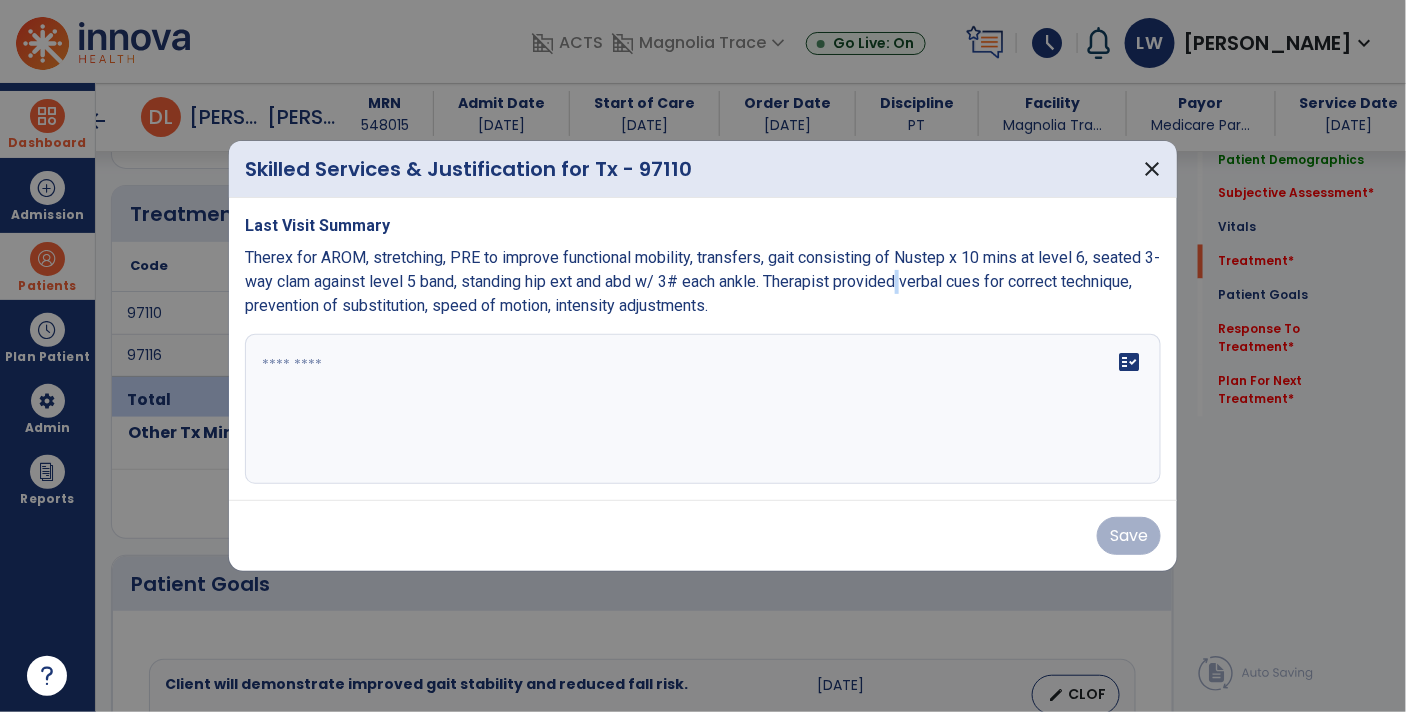 click on "Therex for AROM, stretching, PRE to improve functional mobility, transfers, gait consisting of Nustep x 10 mins at level 6, seated 3-way clam against level 5 band, standing hip ext and abd w/ 3# each ankle. Therapist provided verbal cues for correct technique, prevention of substitution, speed of motion, intensity adjustments." at bounding box center (702, 281) 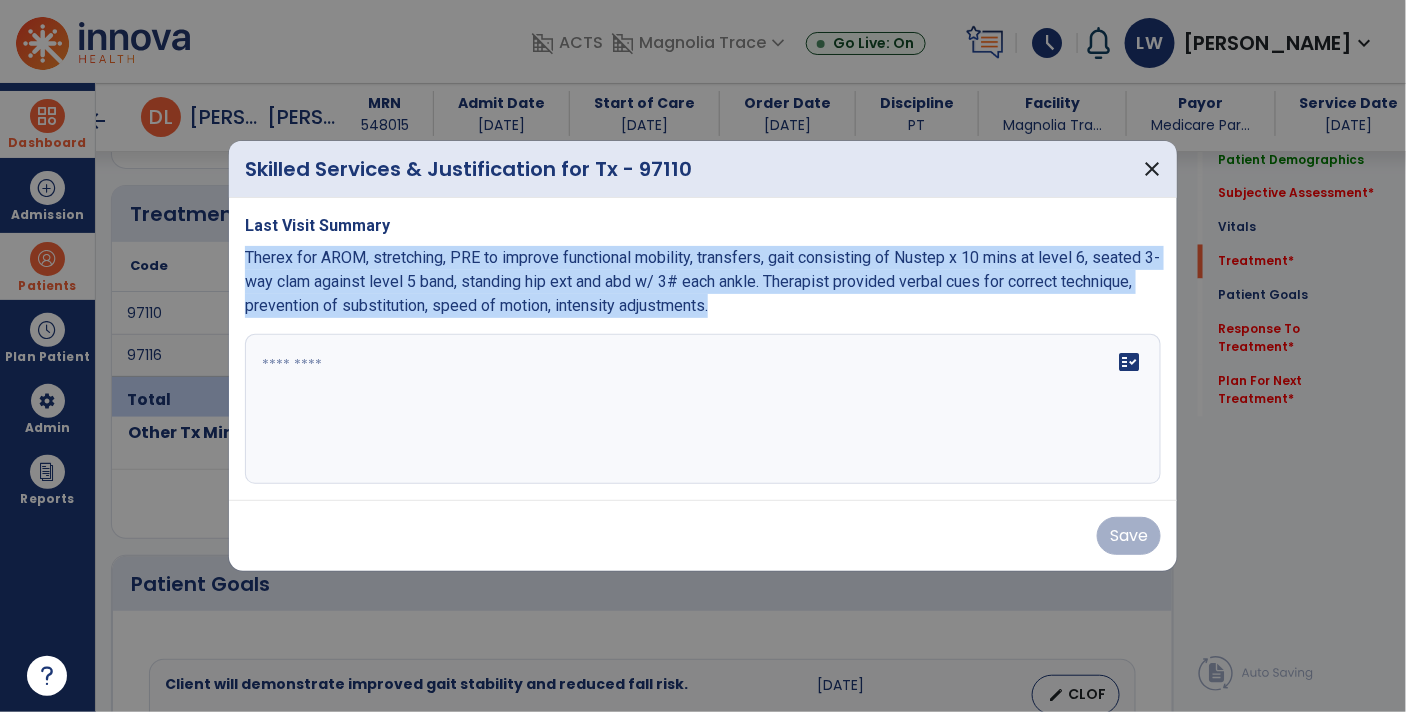 click at bounding box center (703, 409) 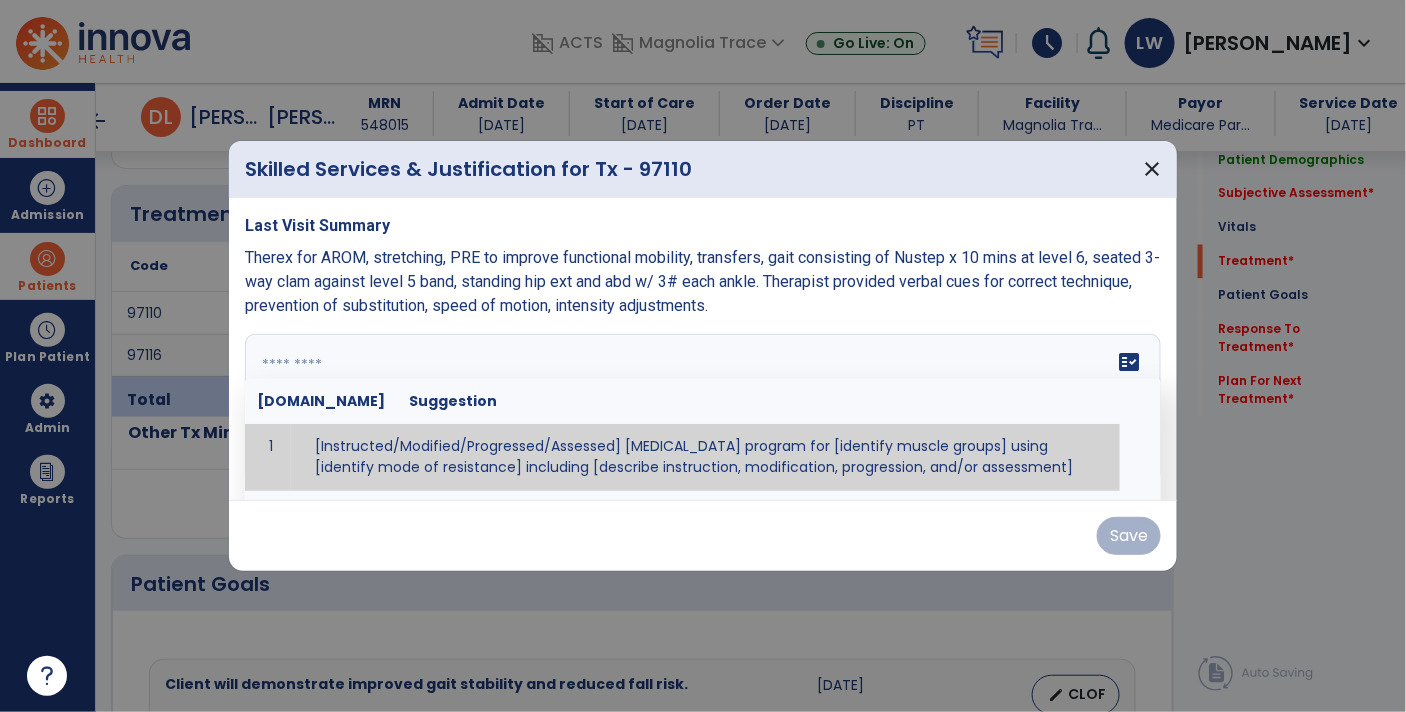 paste on "**********" 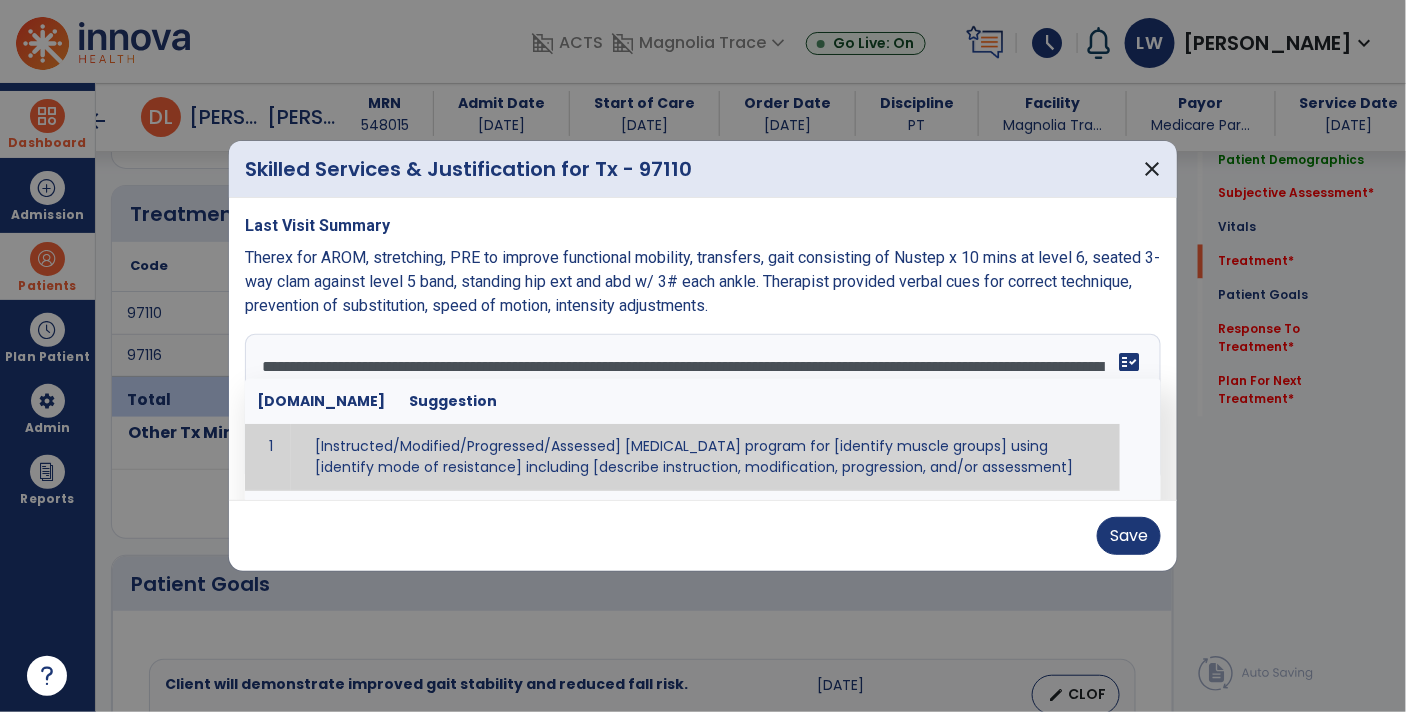 scroll, scrollTop: 14, scrollLeft: 0, axis: vertical 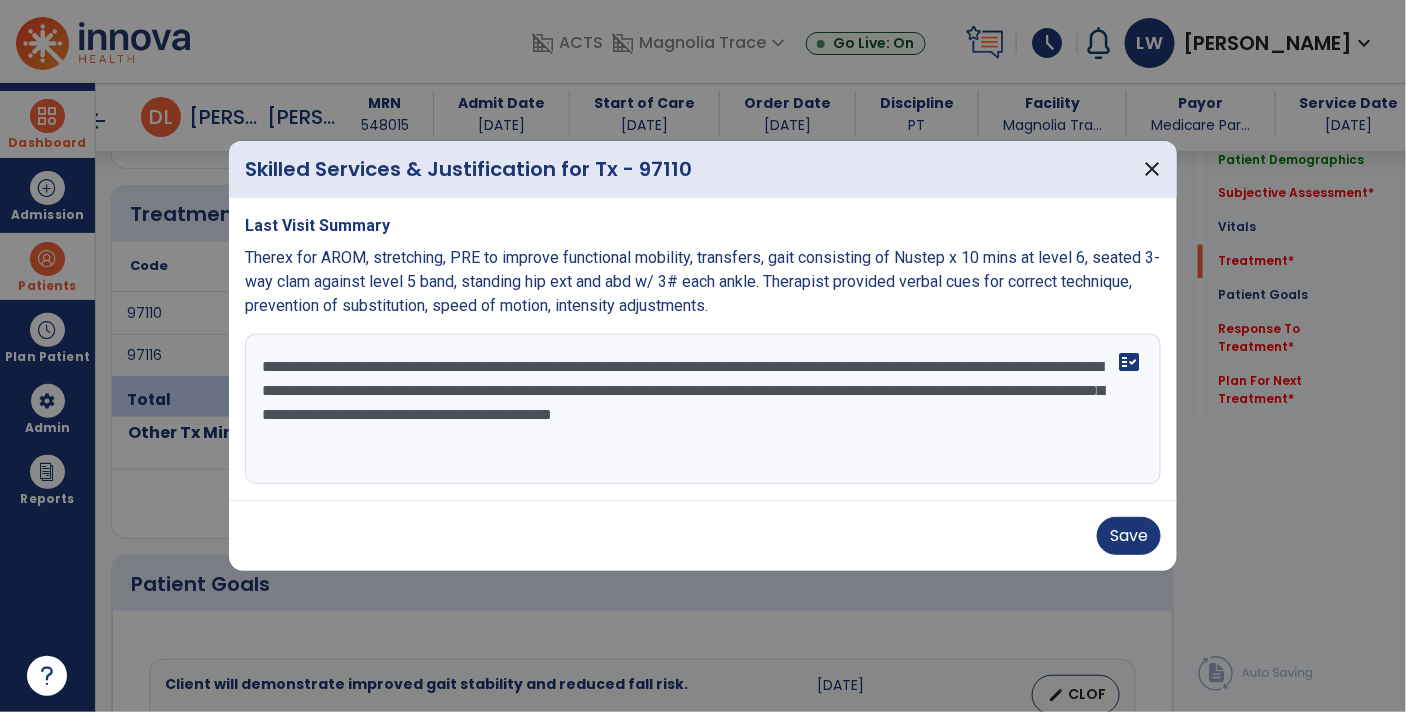 click on "**********" at bounding box center [703, 409] 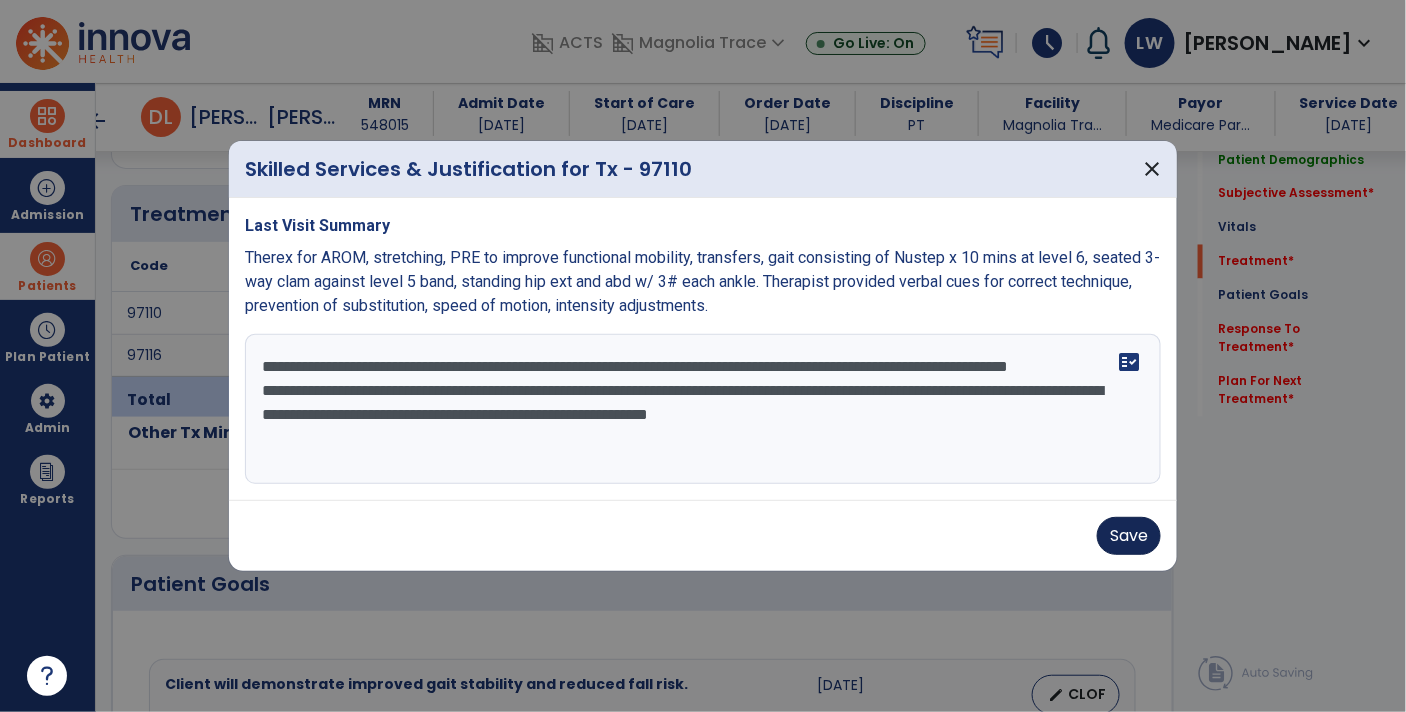 type on "**********" 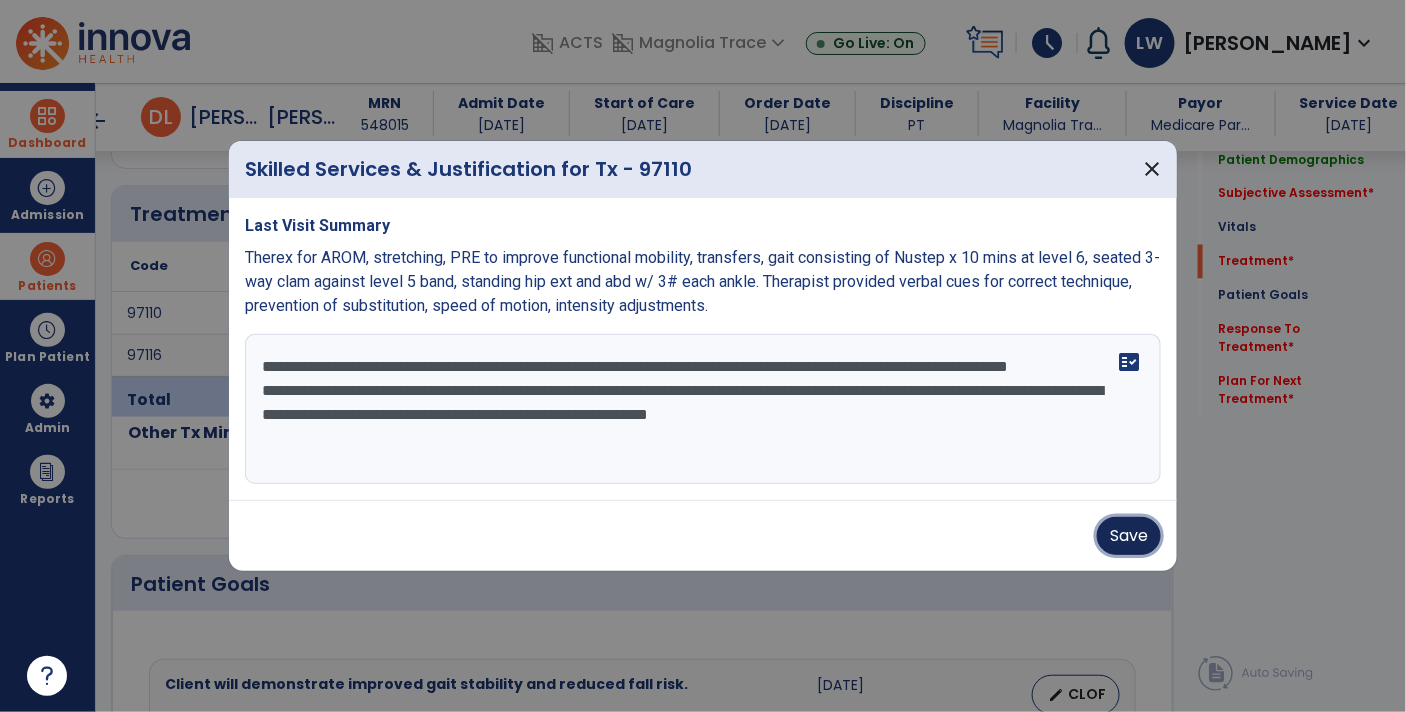 click on "Save" at bounding box center (1129, 536) 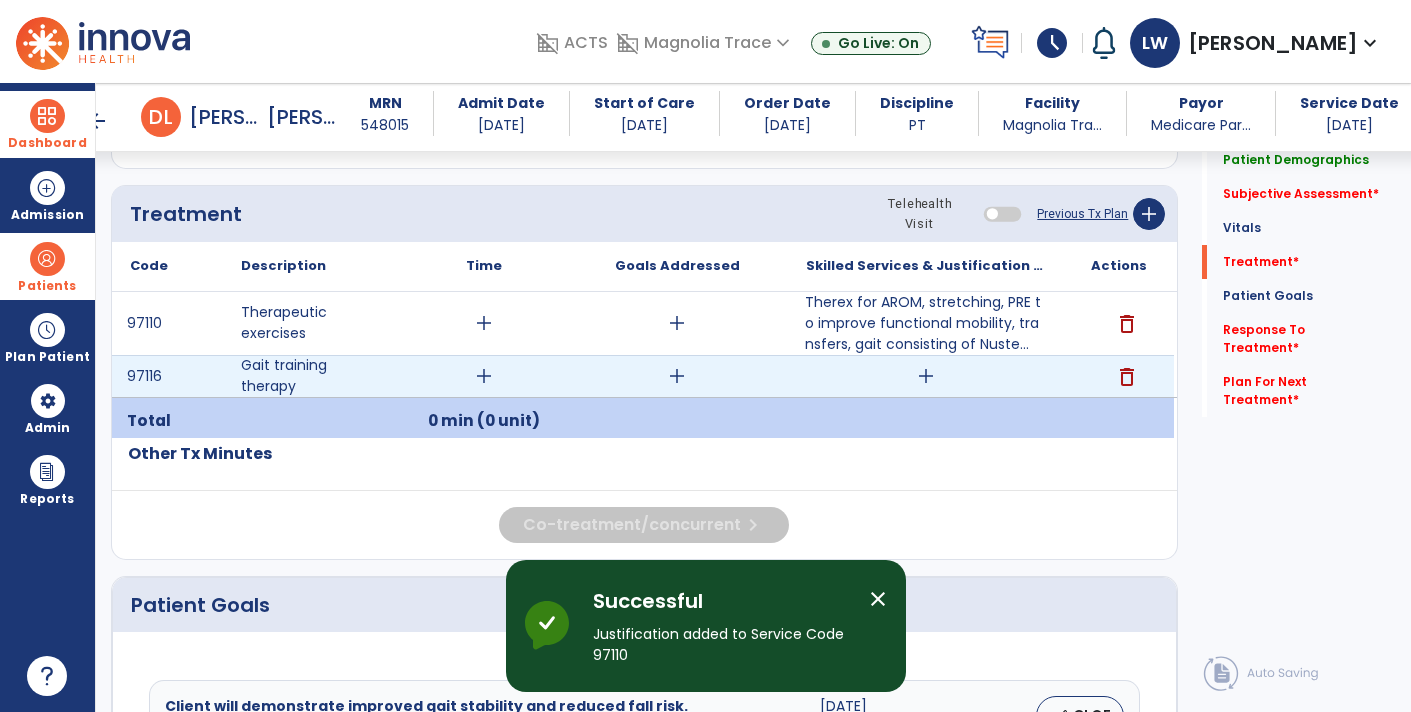 click on "add" at bounding box center [926, 376] 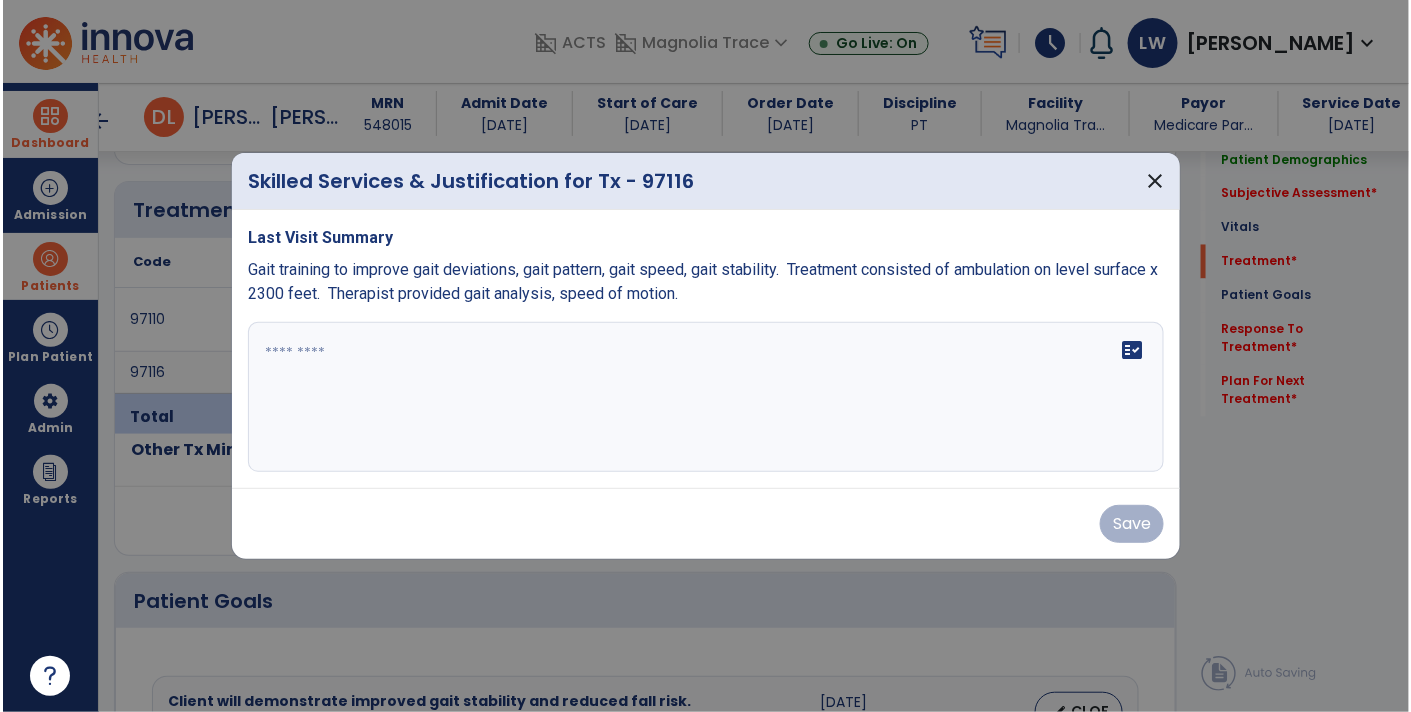 scroll, scrollTop: 1104, scrollLeft: 0, axis: vertical 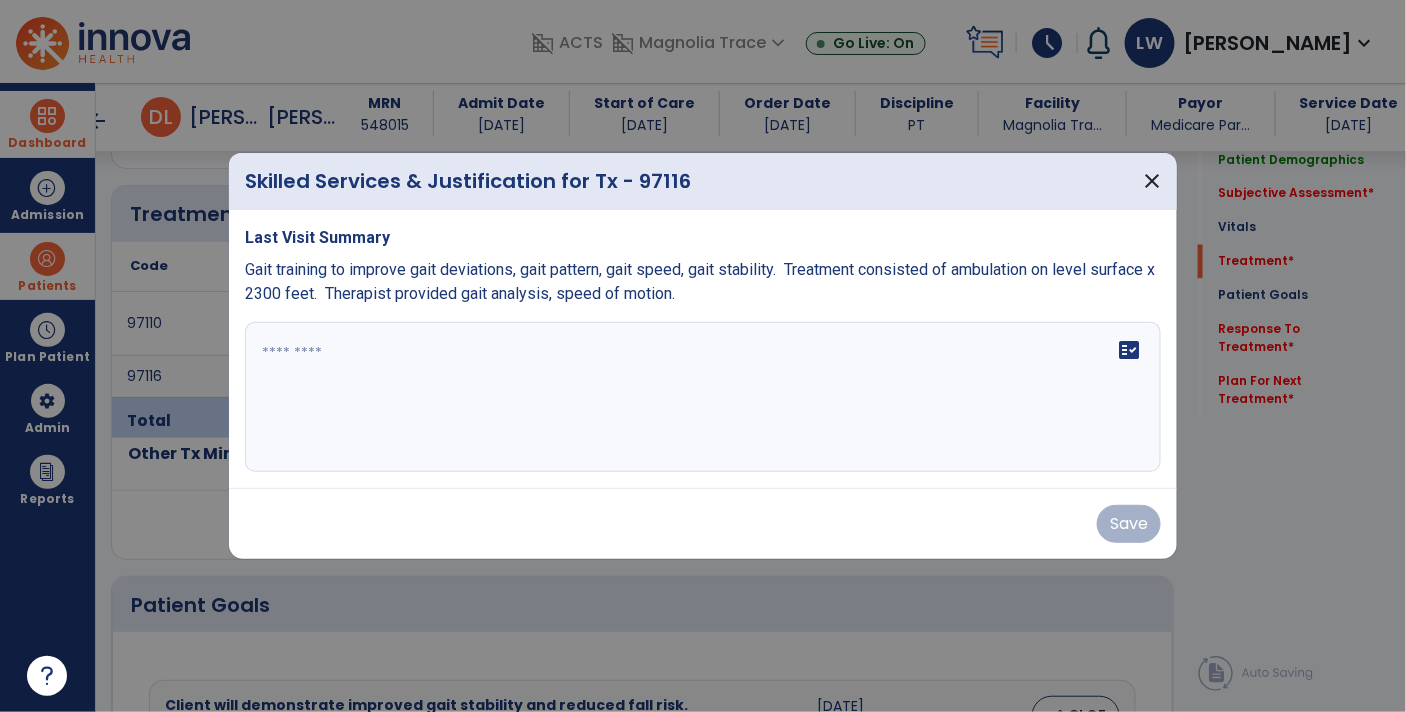 click on "Gait training to improve gait deviations, gait pattern, gait speed, gait stability.  Treatment consisted of ambulation on level surface x 2300 feet.  Therapist provided gait analysis, speed of motion." at bounding box center [700, 281] 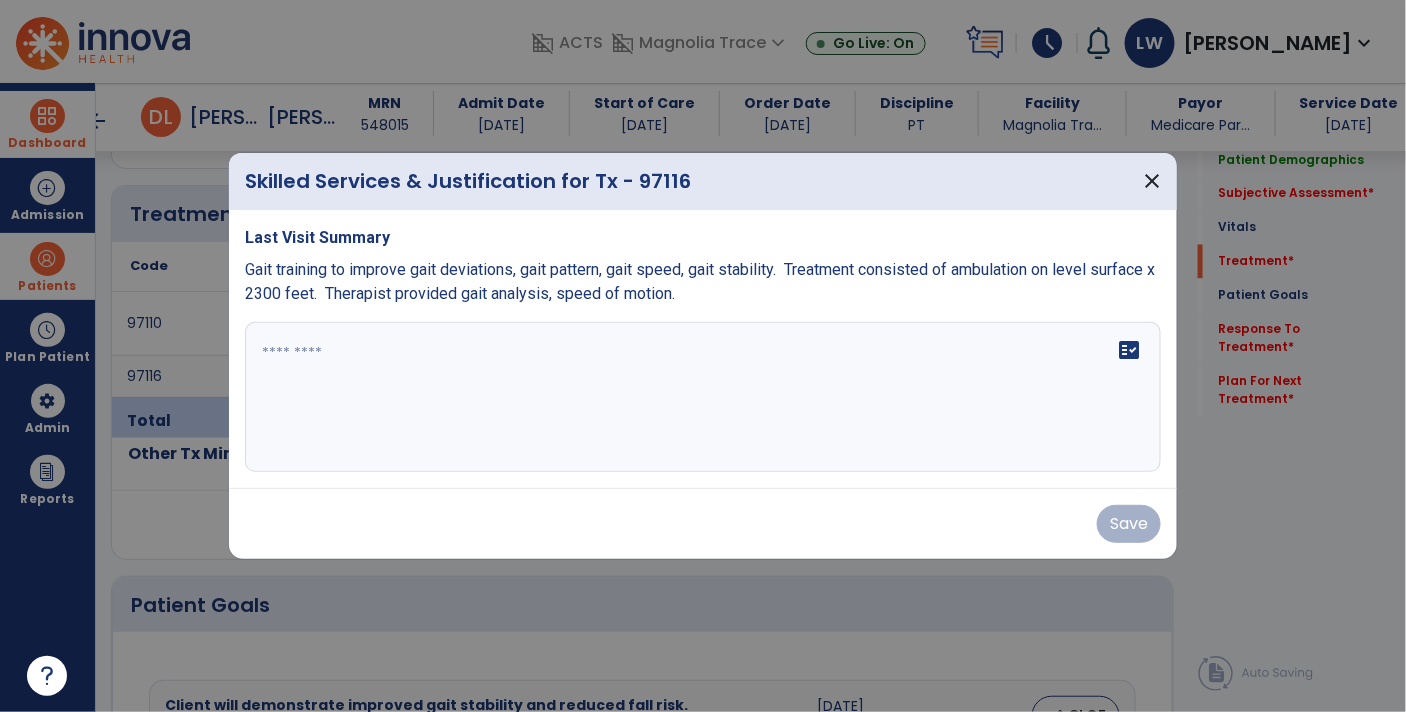 click on "Gait training to improve gait deviations, gait pattern, gait speed, gait stability.  Treatment consisted of ambulation on level surface x 2300 feet.  Therapist provided gait analysis, speed of motion." at bounding box center (700, 281) 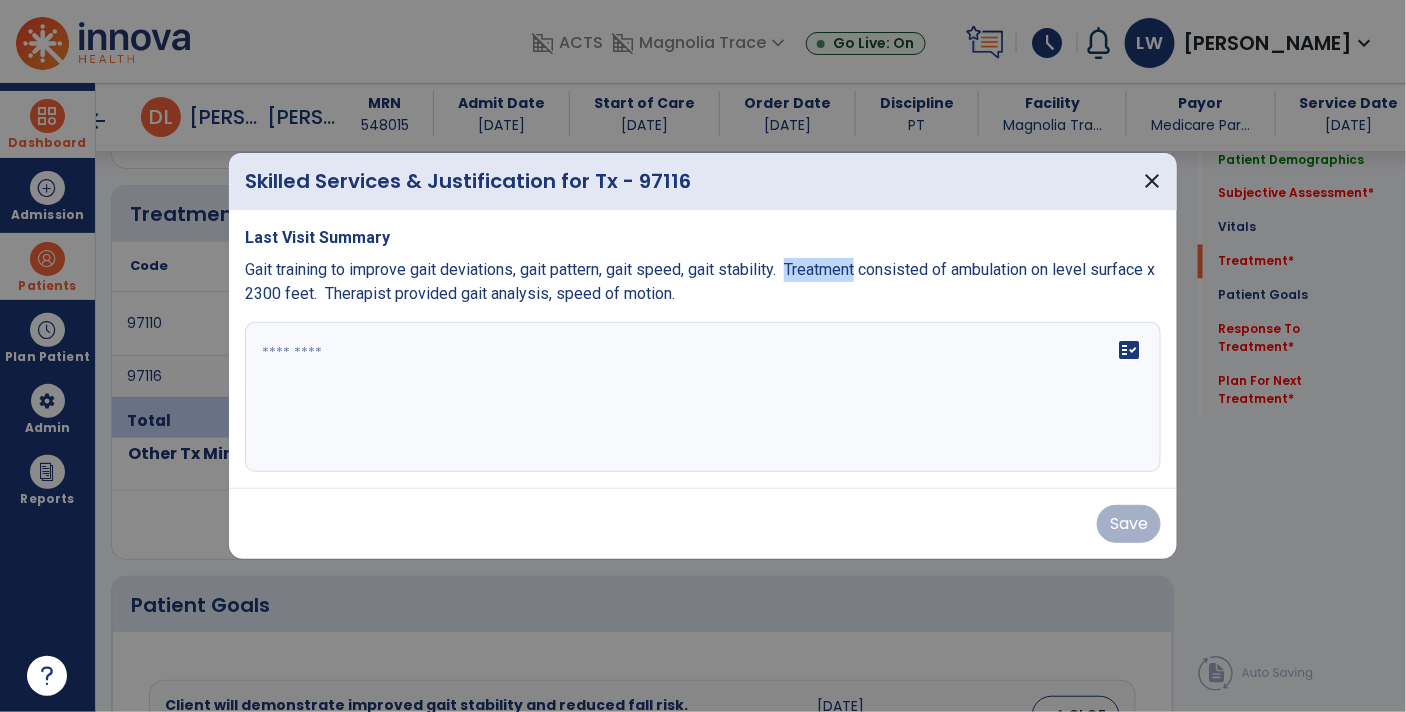 click on "Gait training to improve gait deviations, gait pattern, gait speed, gait stability.  Treatment consisted of ambulation on level surface x 2300 feet.  Therapist provided gait analysis, speed of motion." at bounding box center [700, 281] 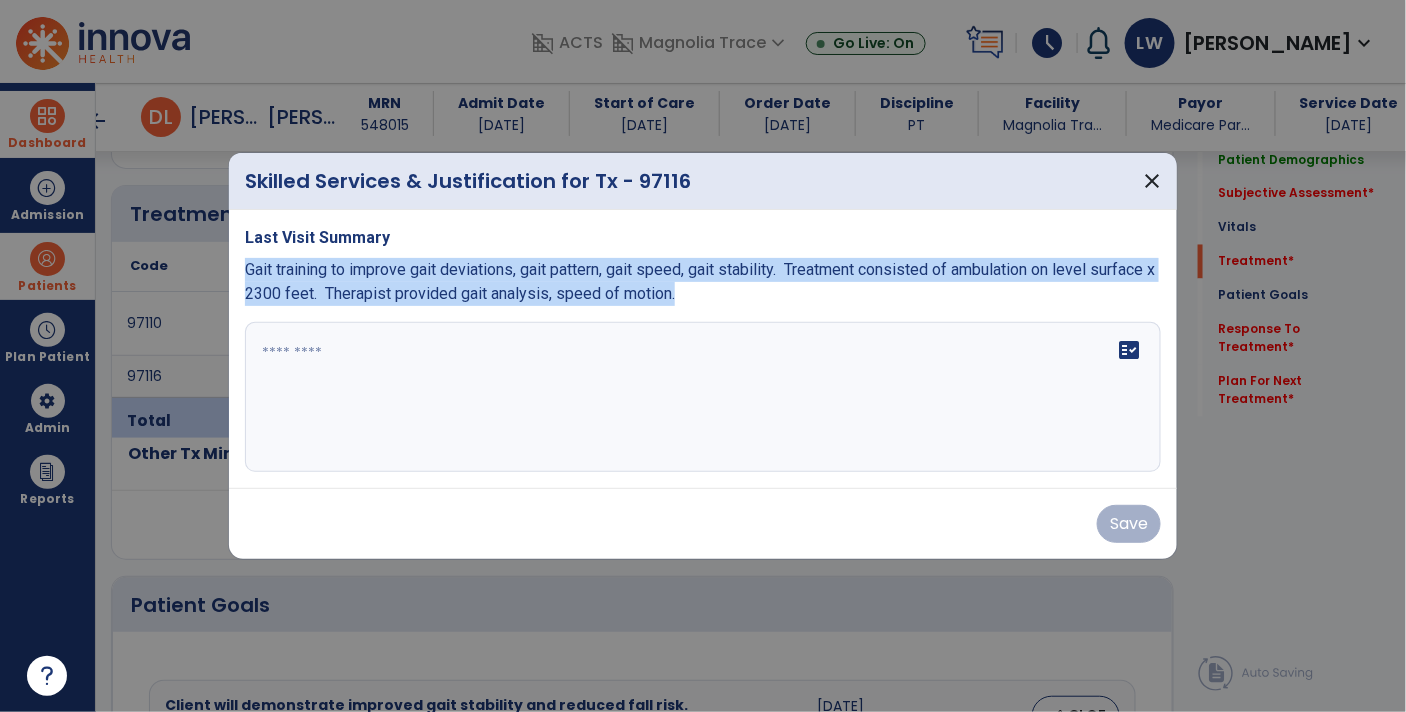 copy on "Gait training to improve gait deviations, gait pattern, gait speed, gait stability.  Treatment consisted of ambulation on level surface x 2300 feet.  Therapist provided gait analysis, speed of motion." 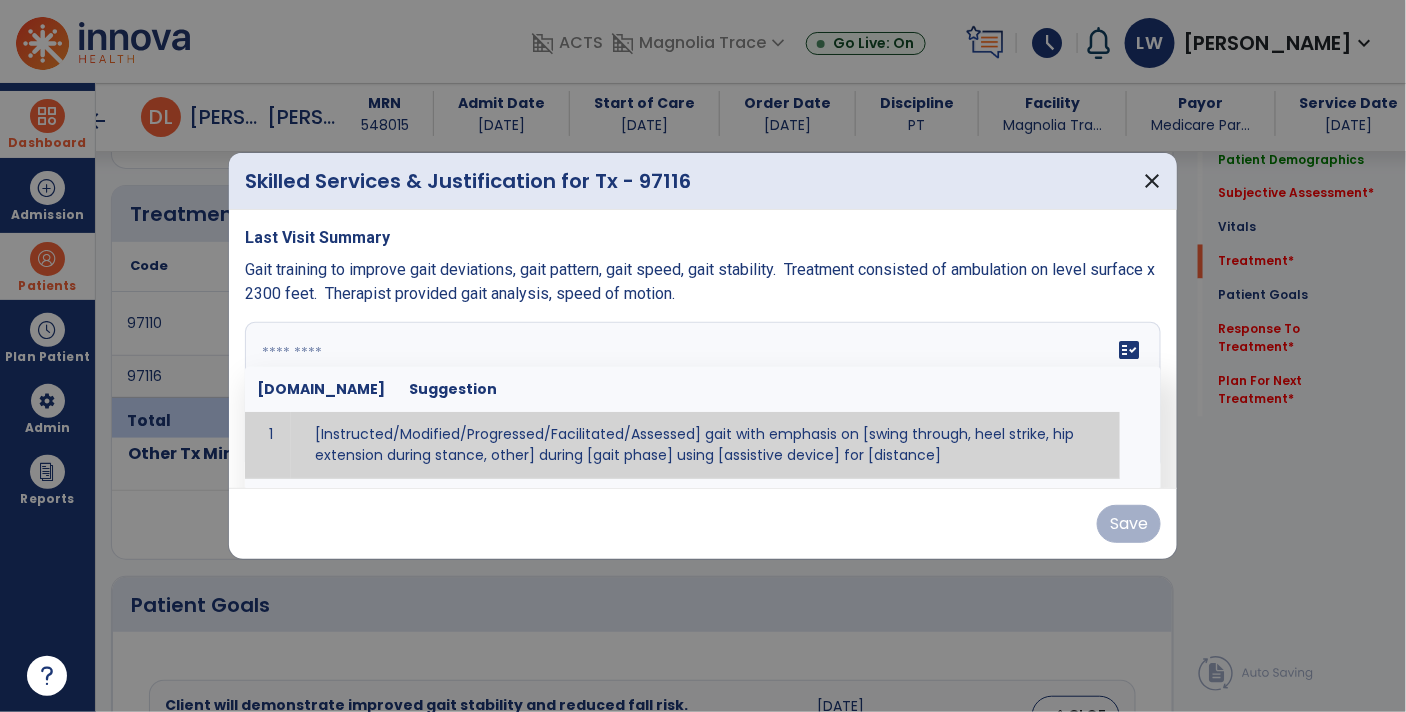 paste on "**********" 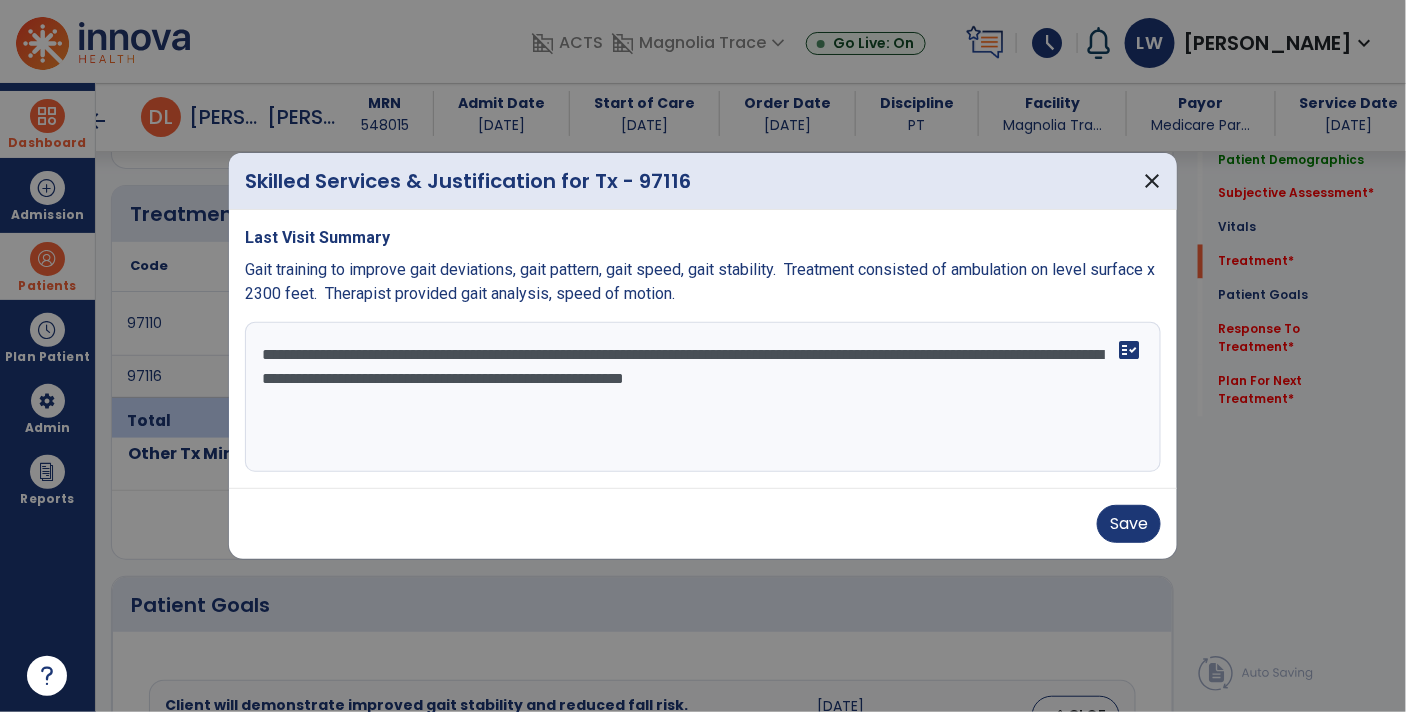 click on "**********" at bounding box center [703, 397] 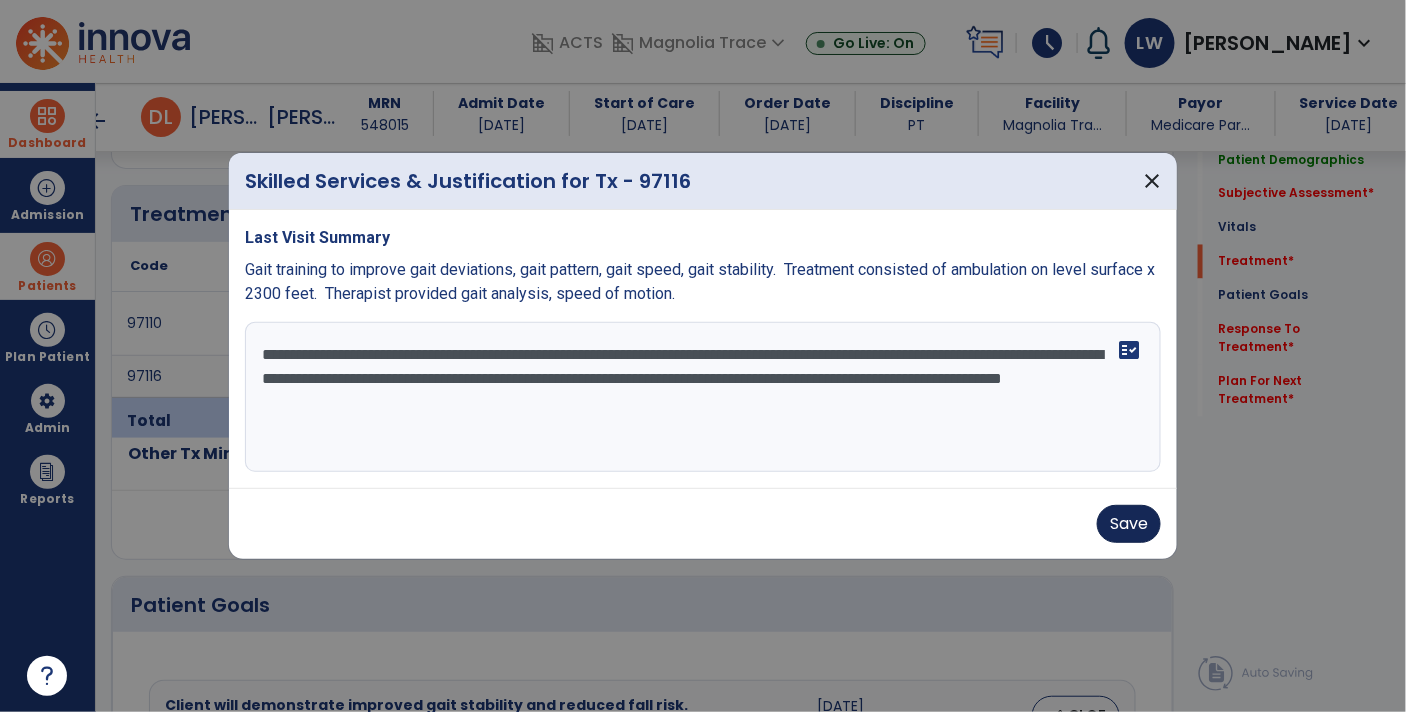 type on "**********" 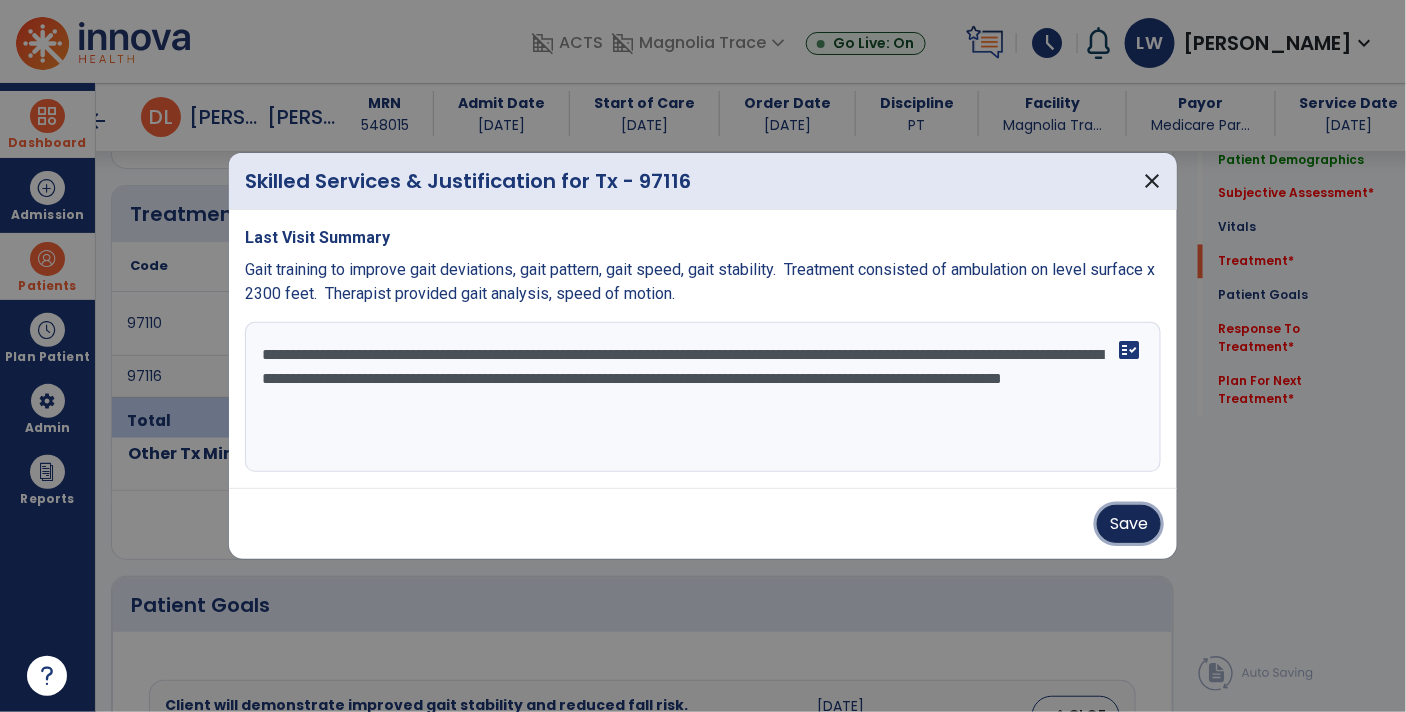 click on "Save" at bounding box center [1129, 524] 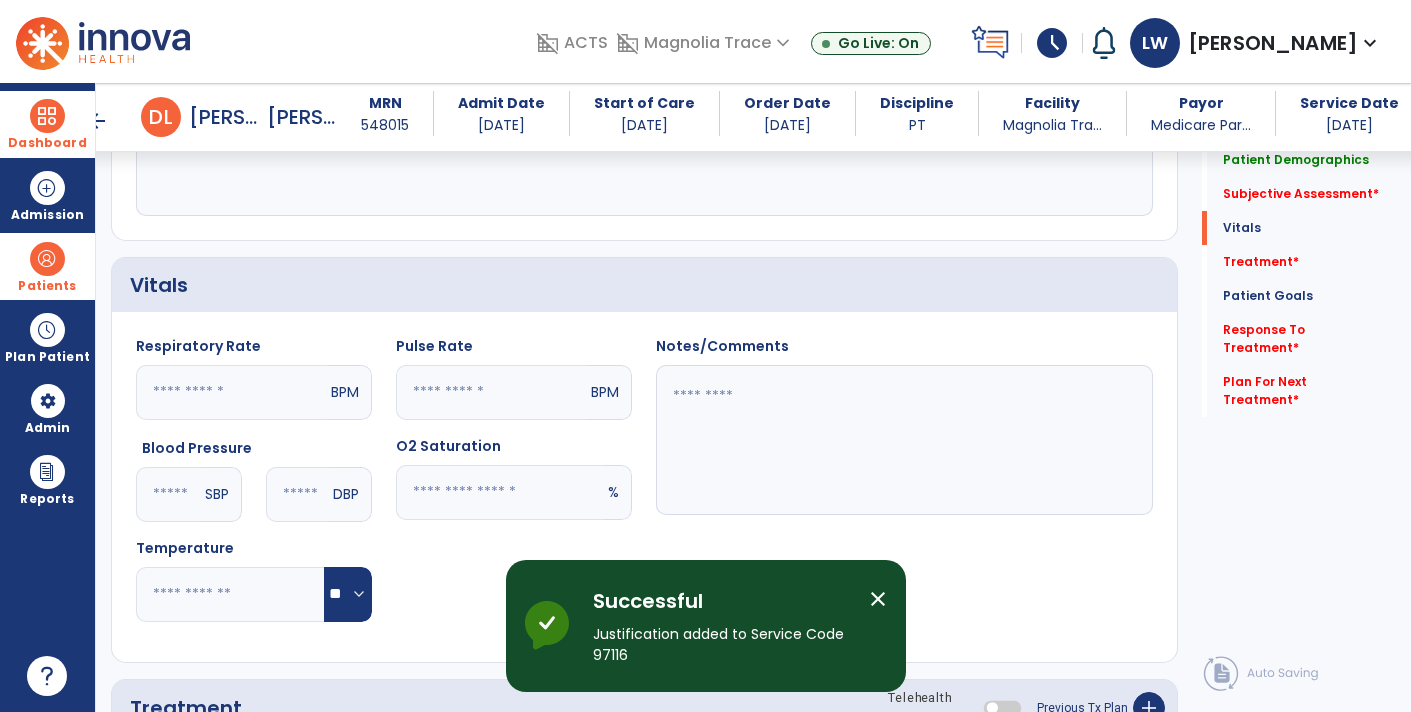 scroll, scrollTop: 607, scrollLeft: 0, axis: vertical 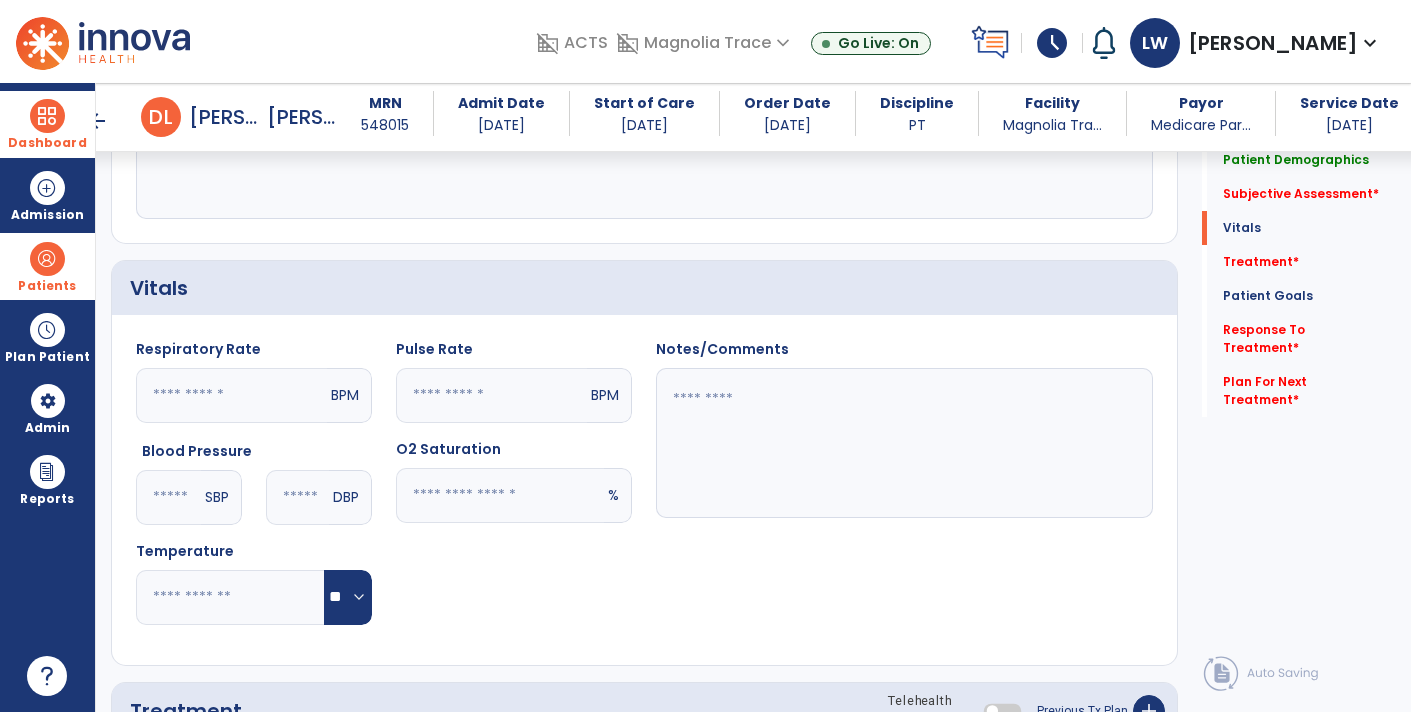 click on "arrow_back" at bounding box center (97, 121) 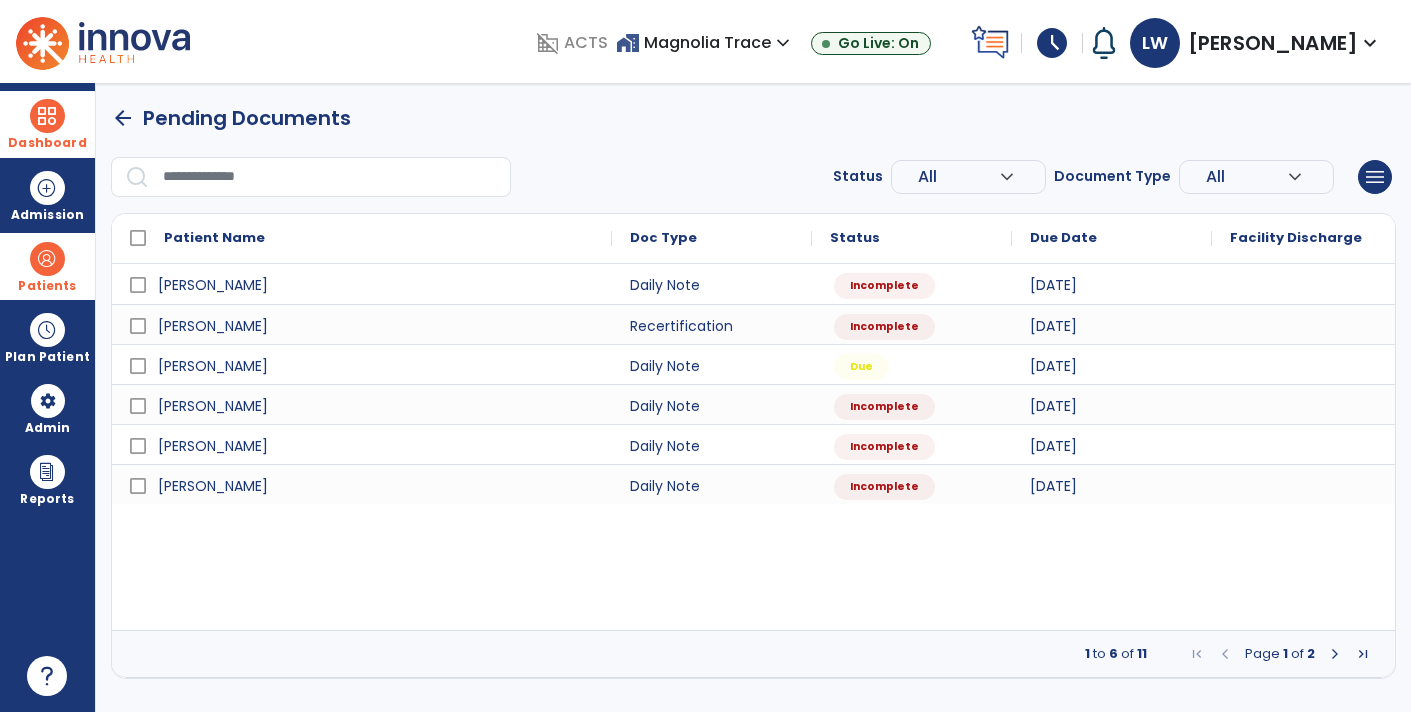 scroll, scrollTop: 0, scrollLeft: 0, axis: both 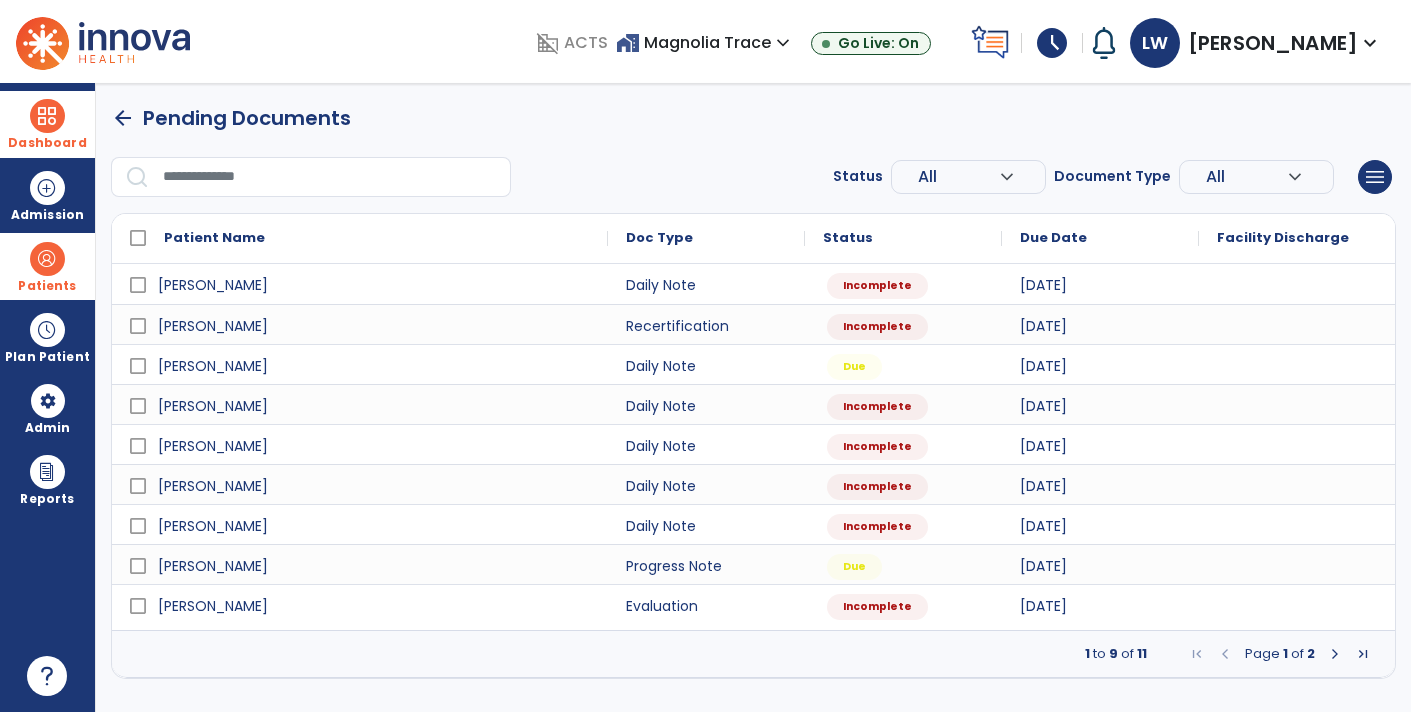 click at bounding box center [47, 259] 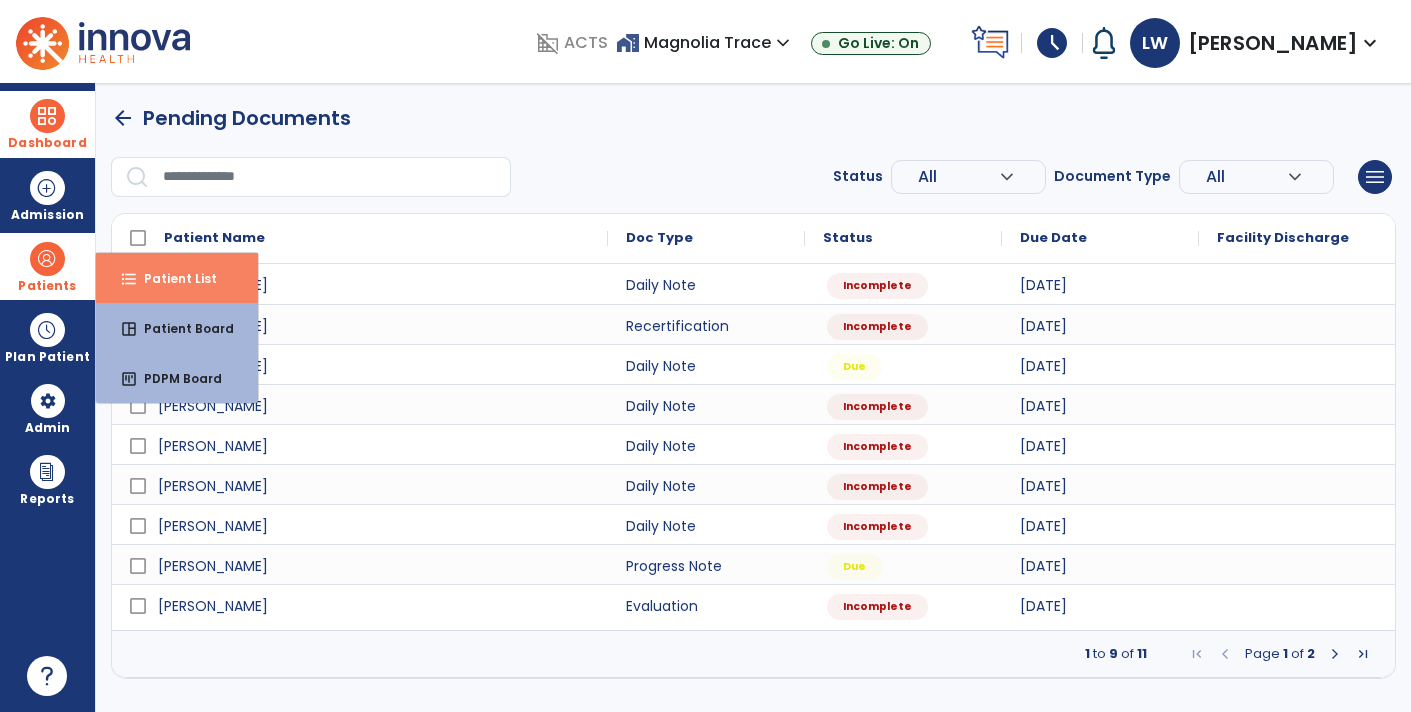 click on "Patient List" at bounding box center [172, 278] 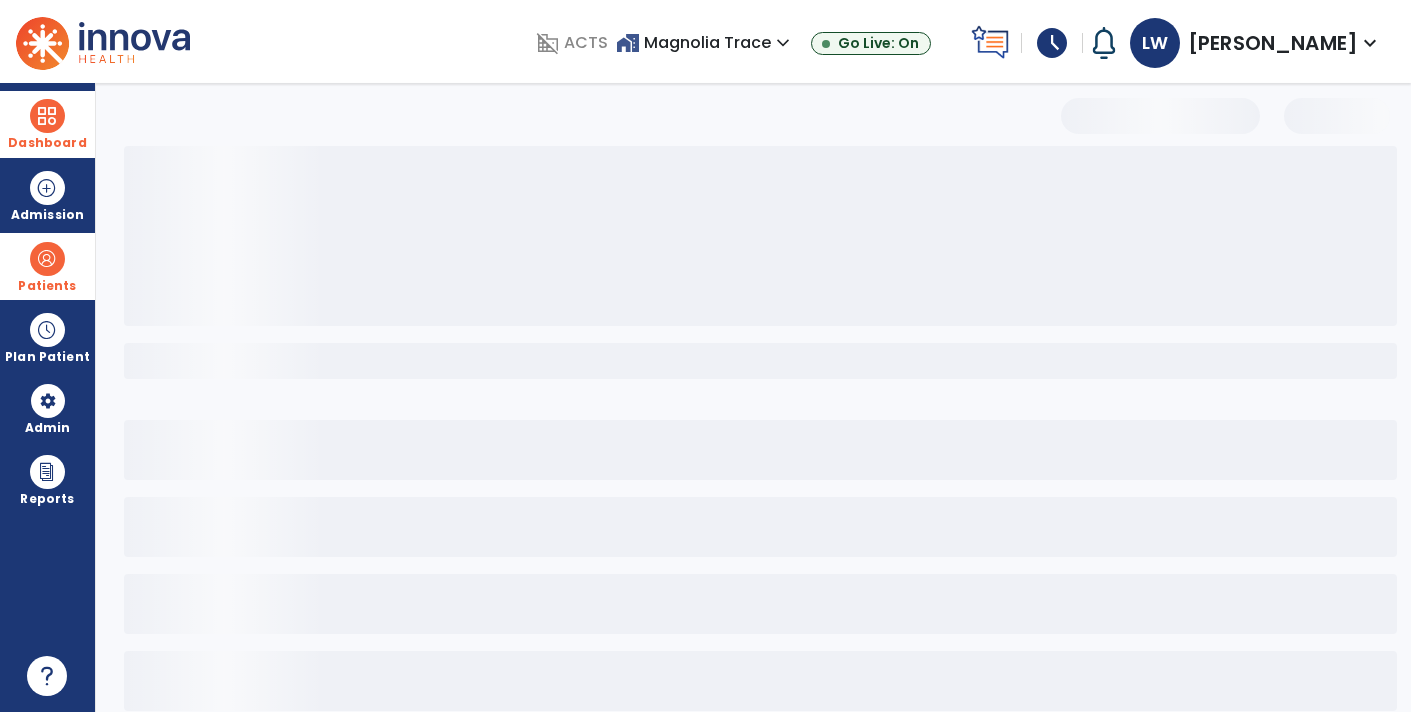 select on "***" 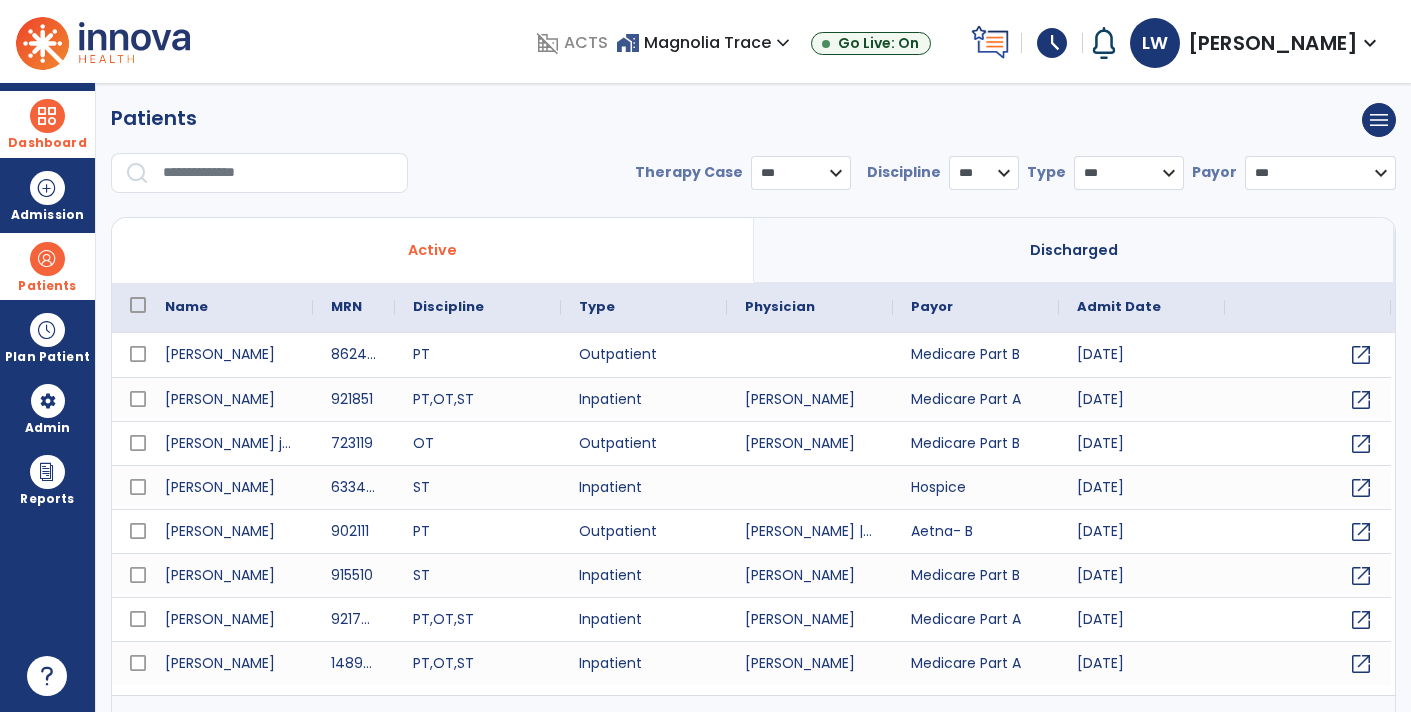 click at bounding box center [278, 173] 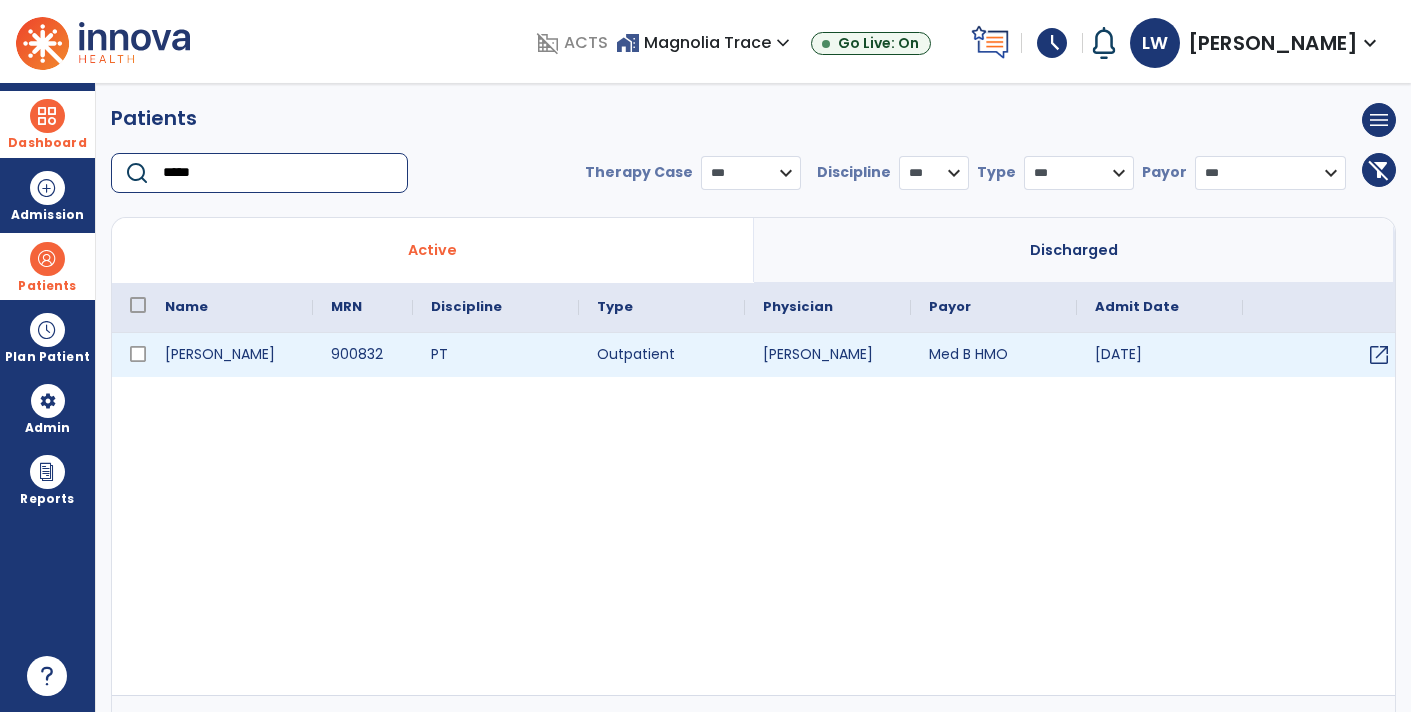 type on "*****" 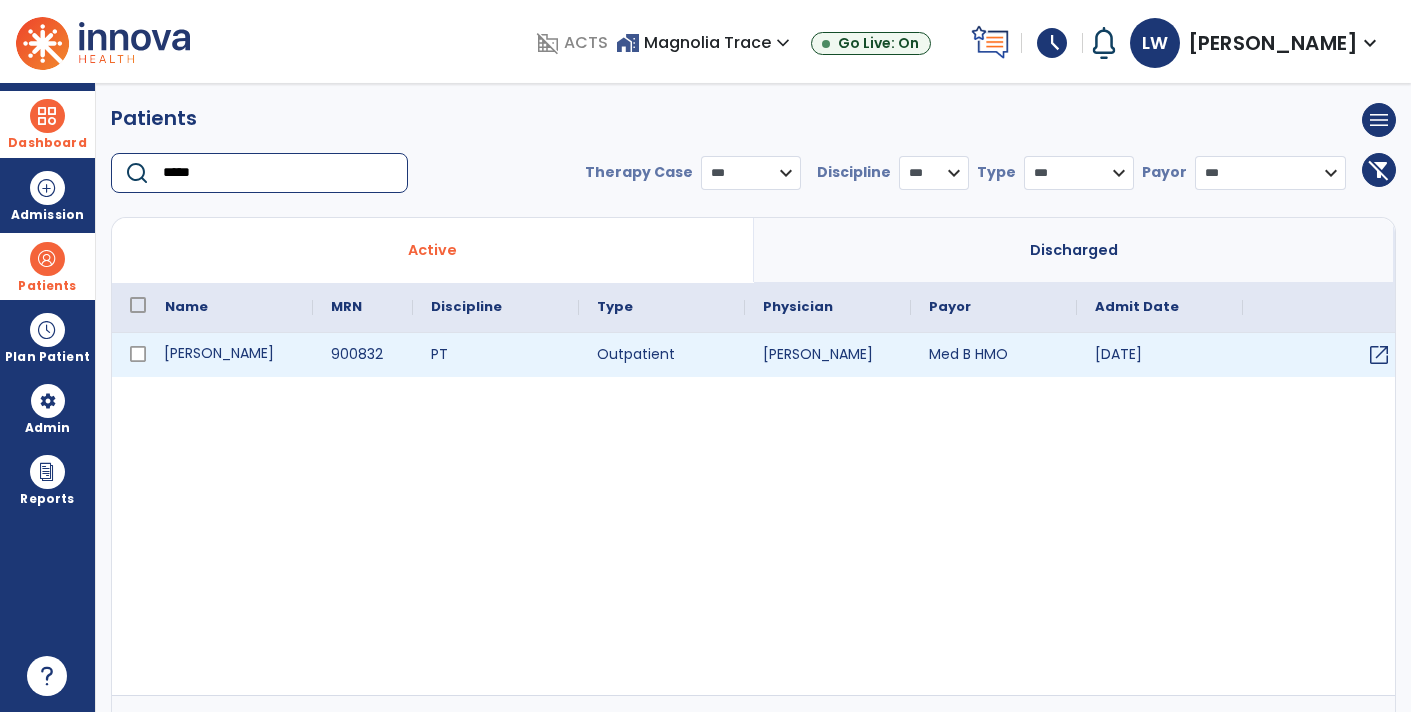 click on "[PERSON_NAME]" at bounding box center (230, 355) 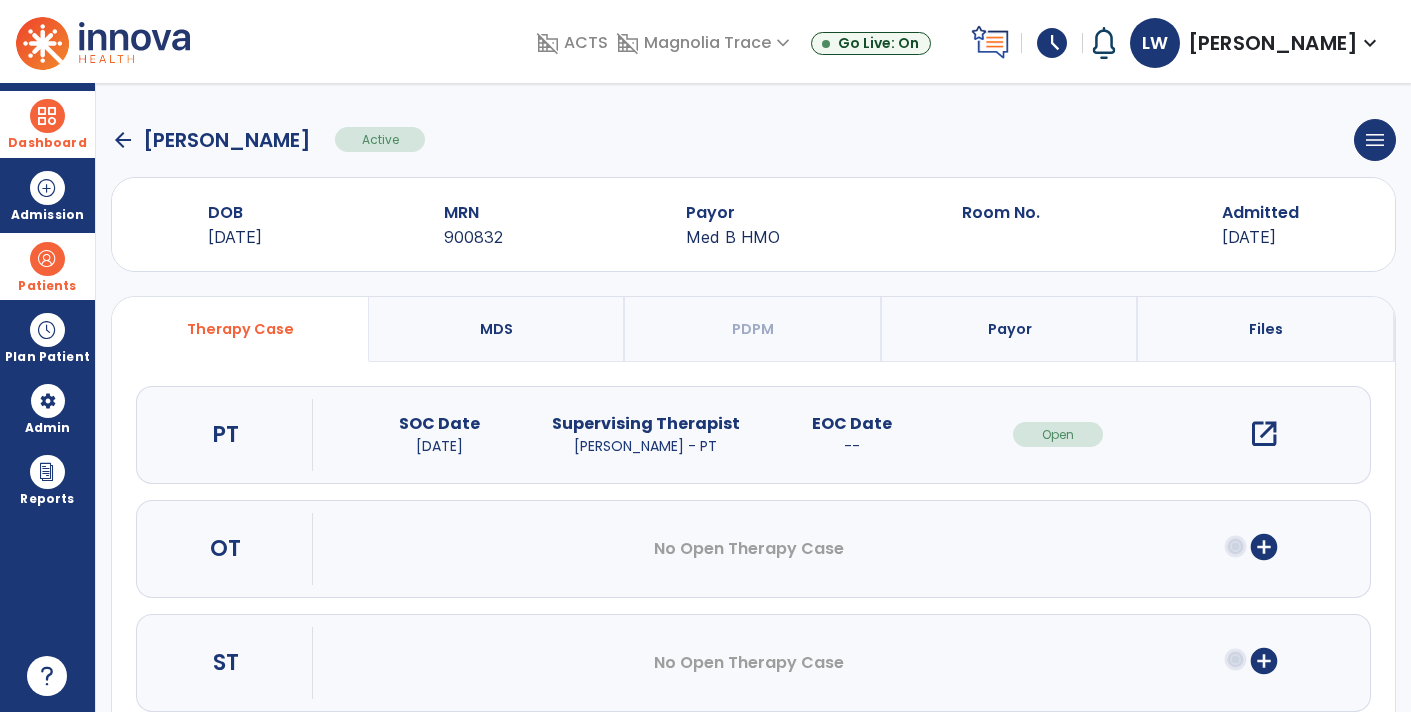 click on "open_in_new" at bounding box center [1264, 434] 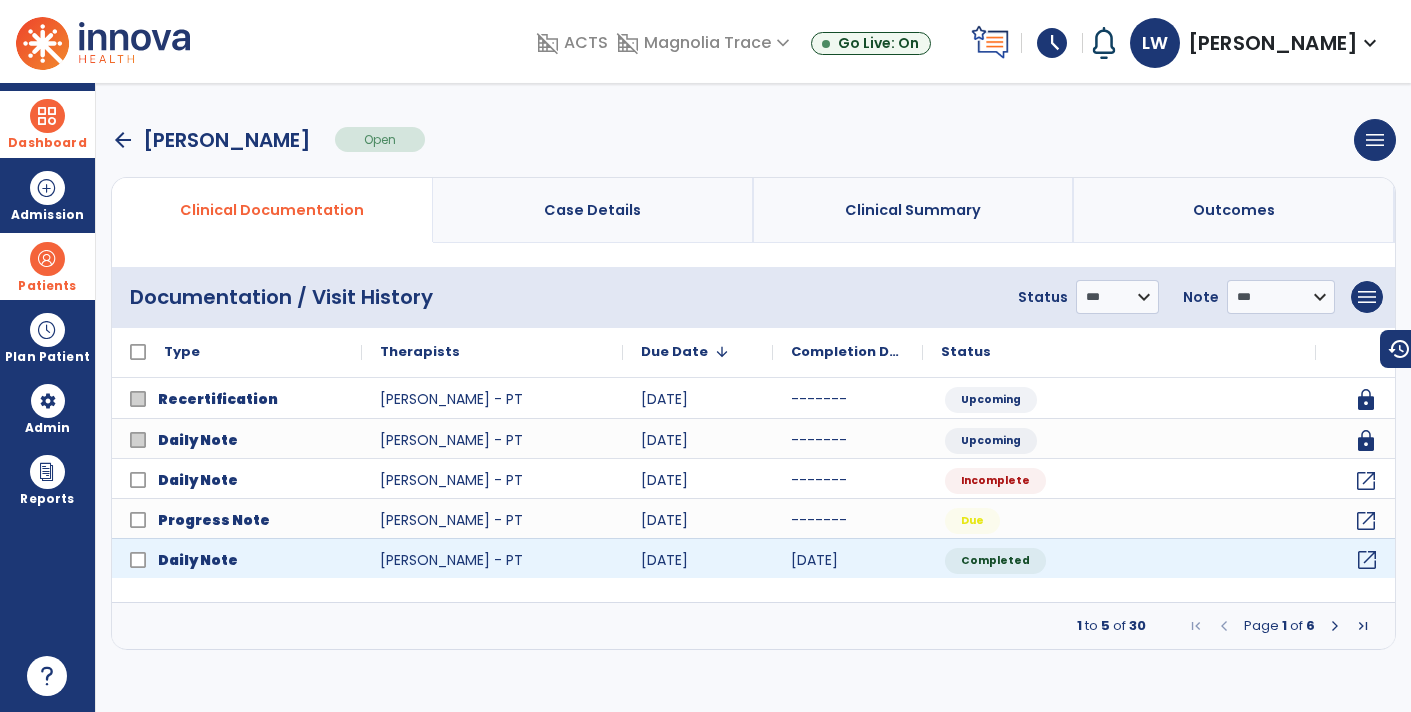 click on "open_in_new" 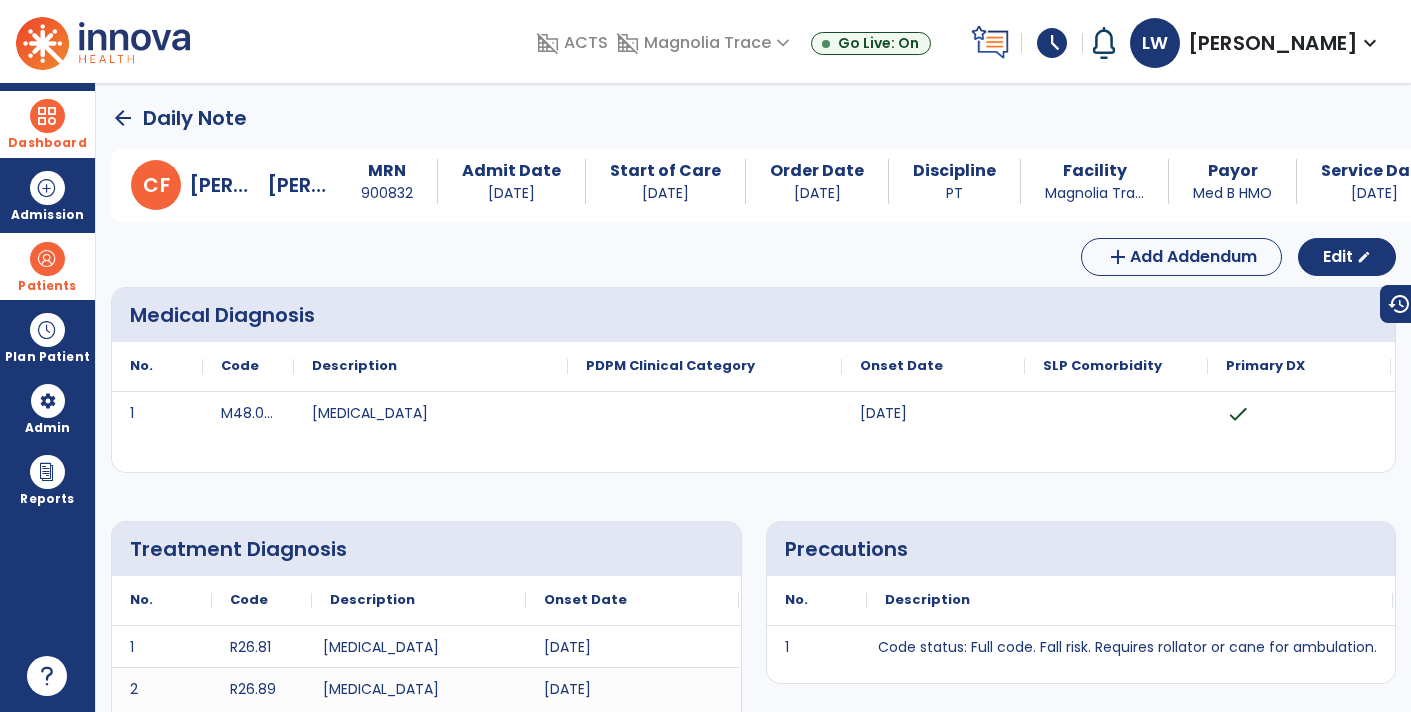 click on "arrow_back" 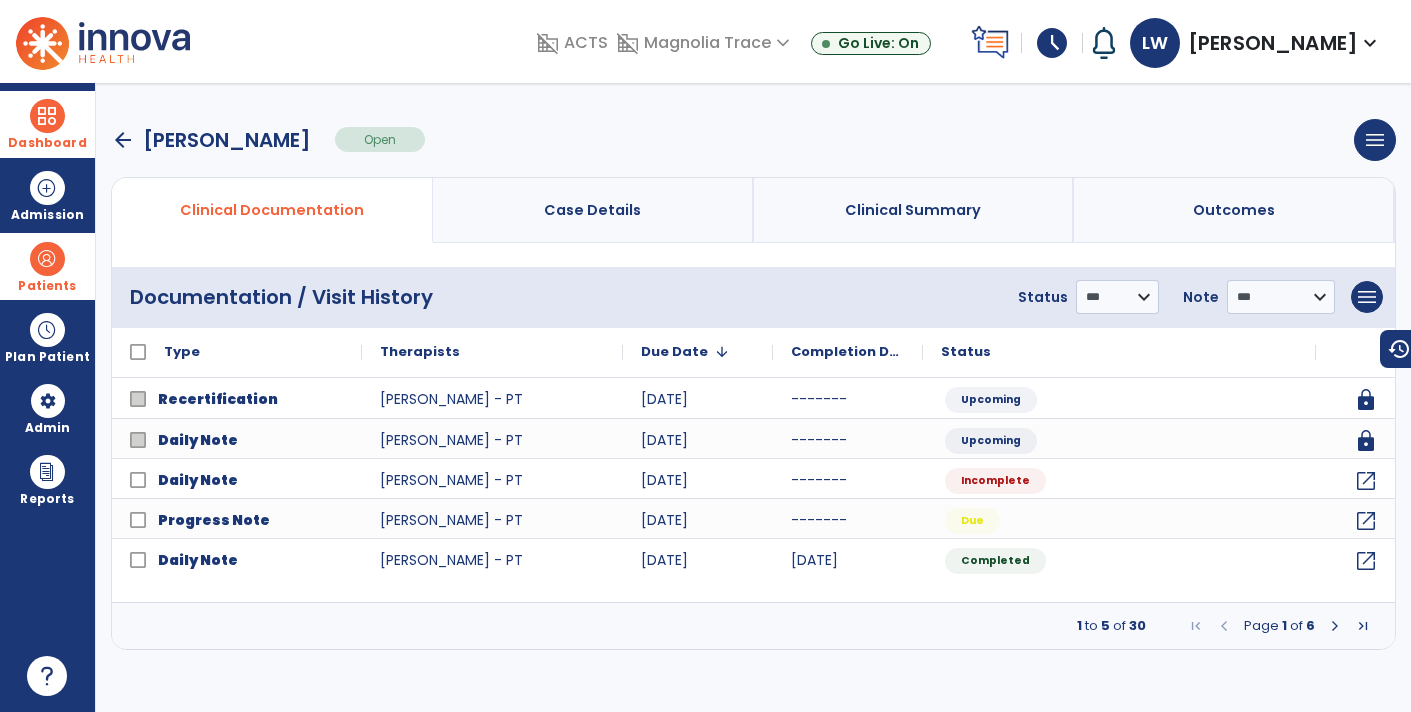 click at bounding box center (1335, 626) 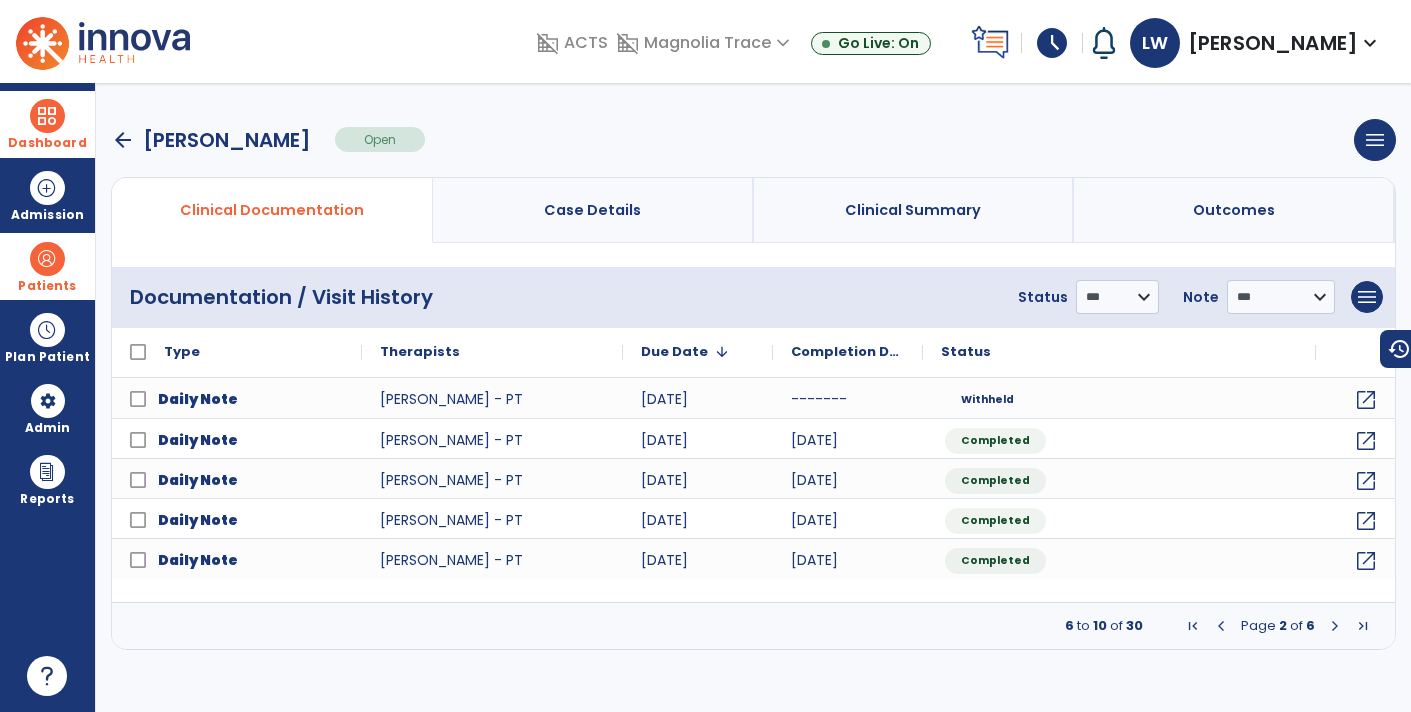 click at bounding box center (1335, 626) 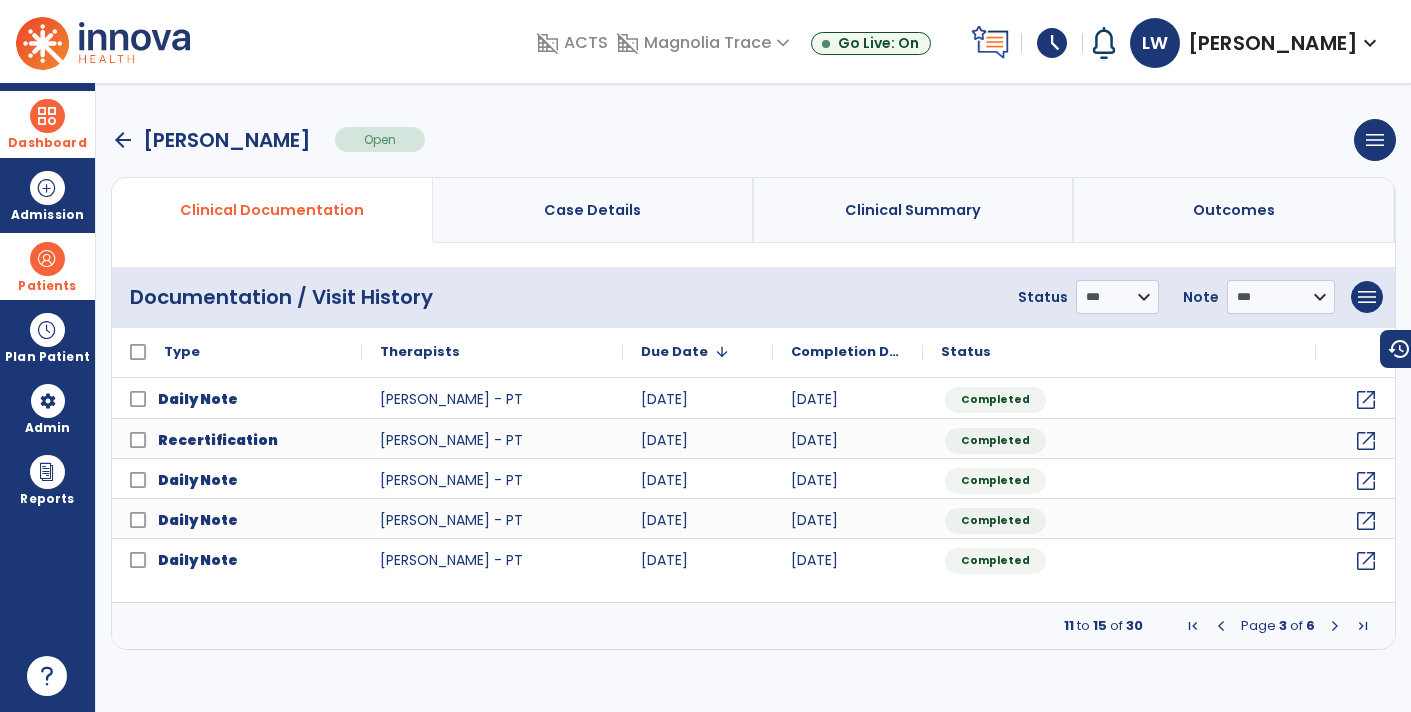 click at bounding box center [1221, 626] 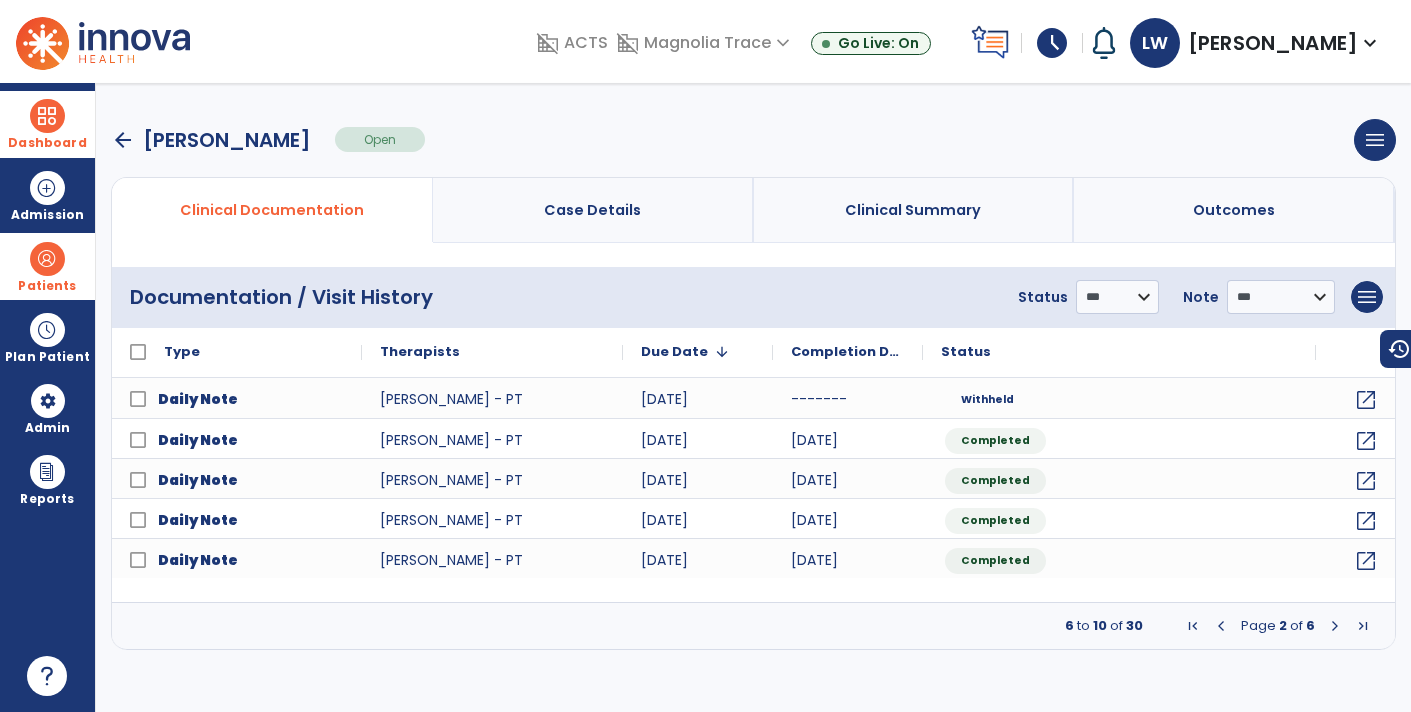click at bounding box center (1221, 626) 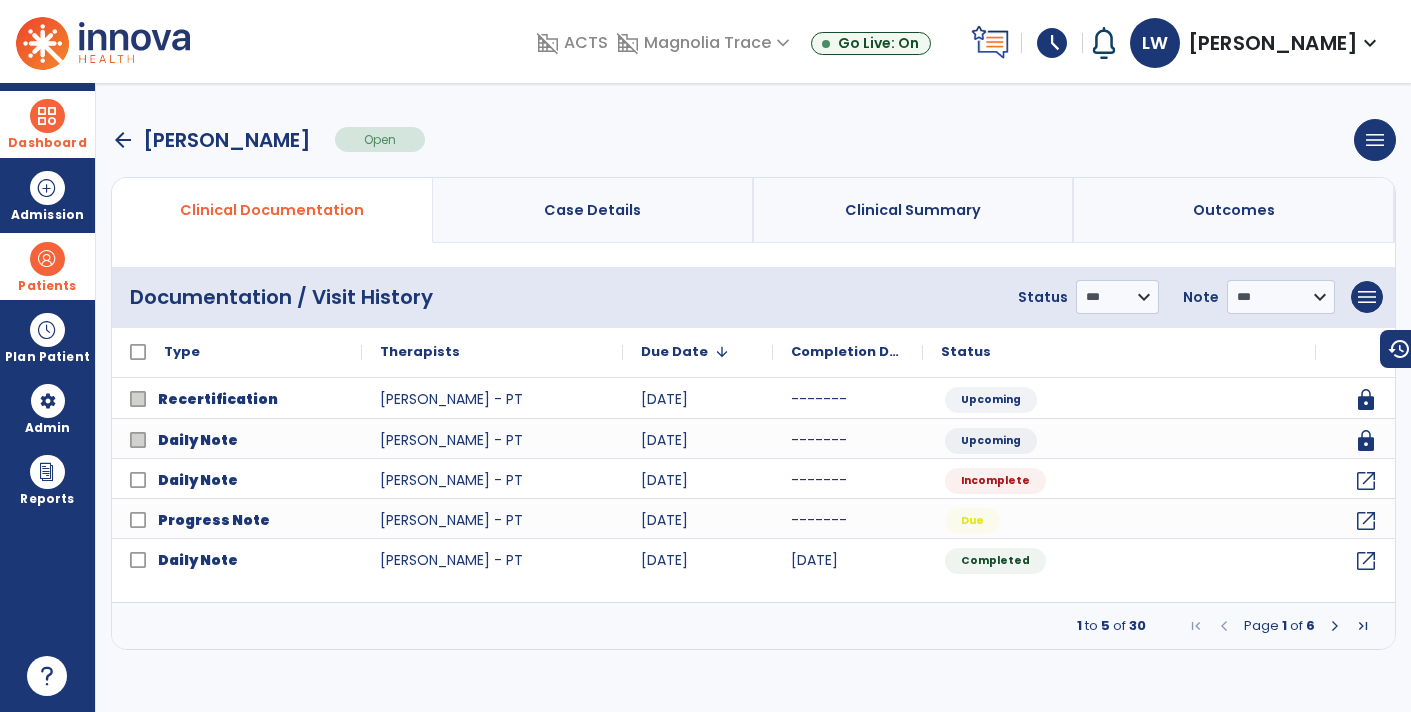 click at bounding box center [1335, 626] 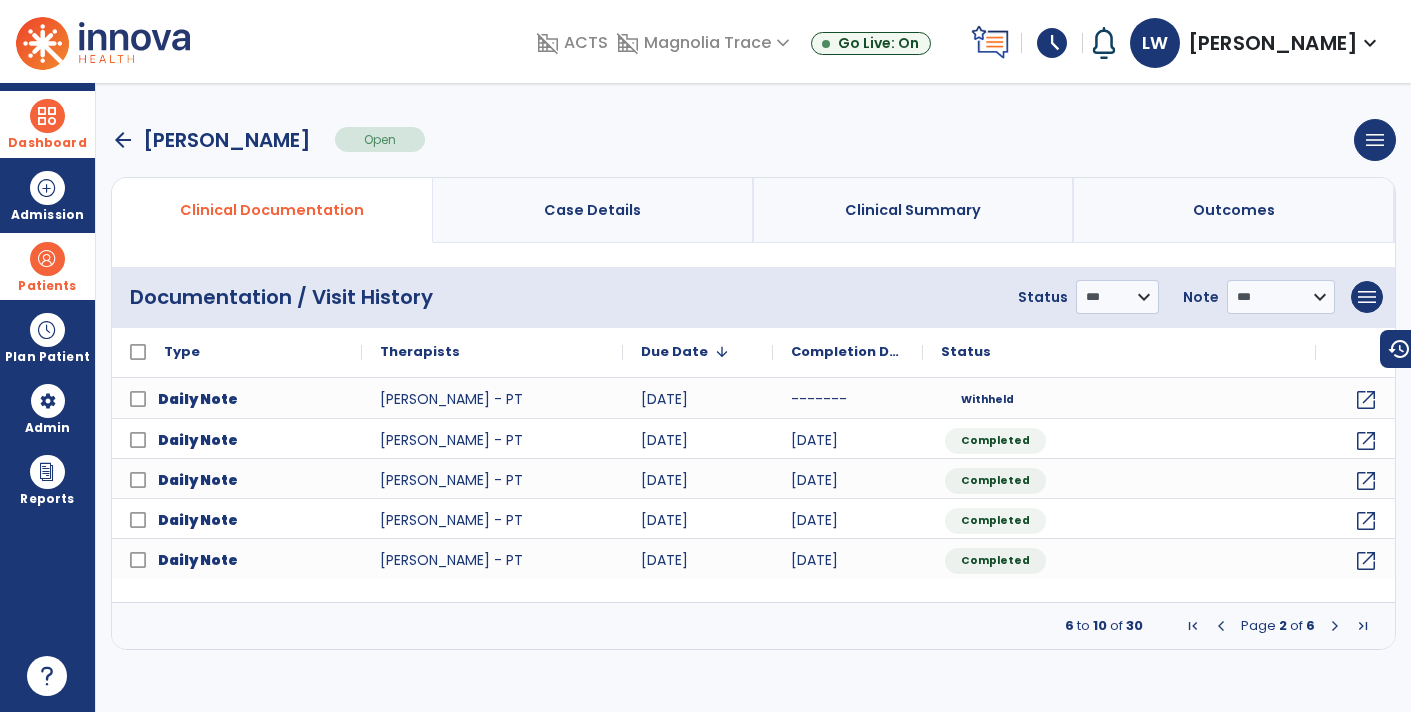 click at bounding box center [1335, 626] 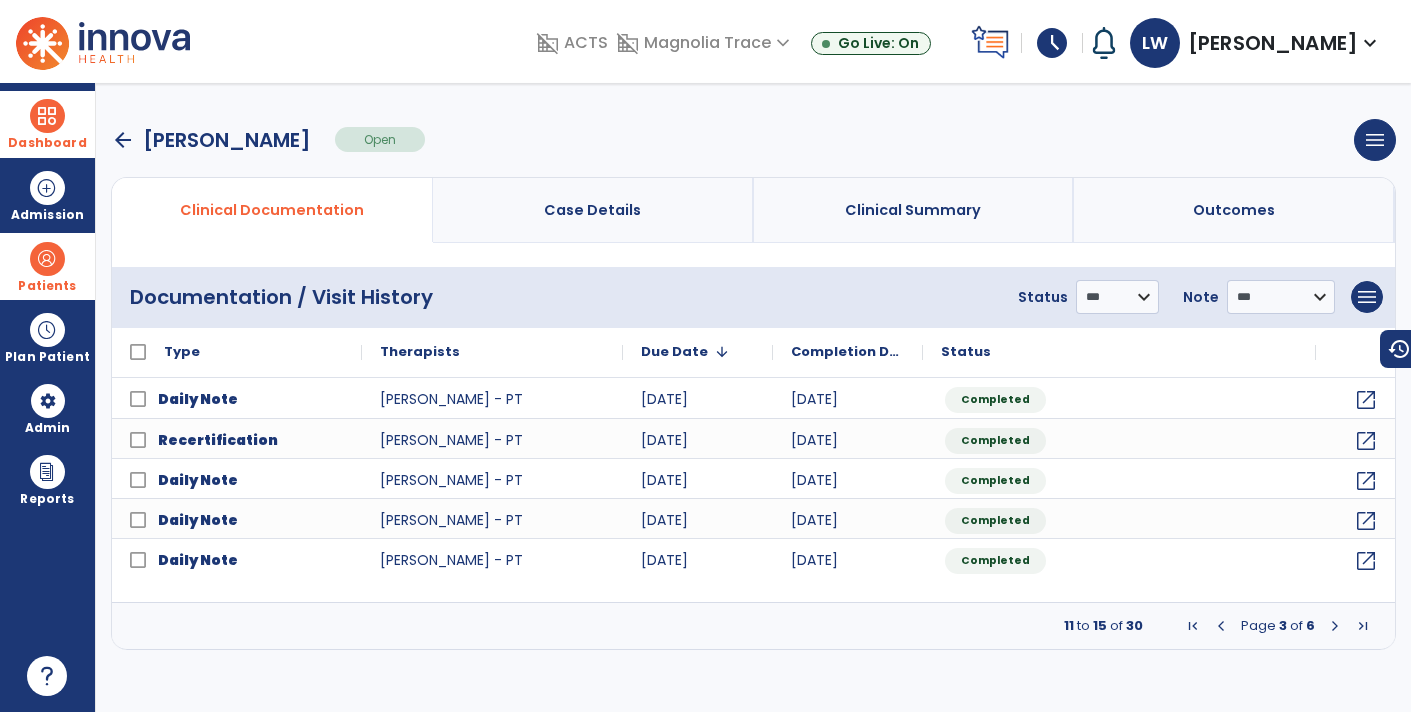 click at bounding box center [1221, 626] 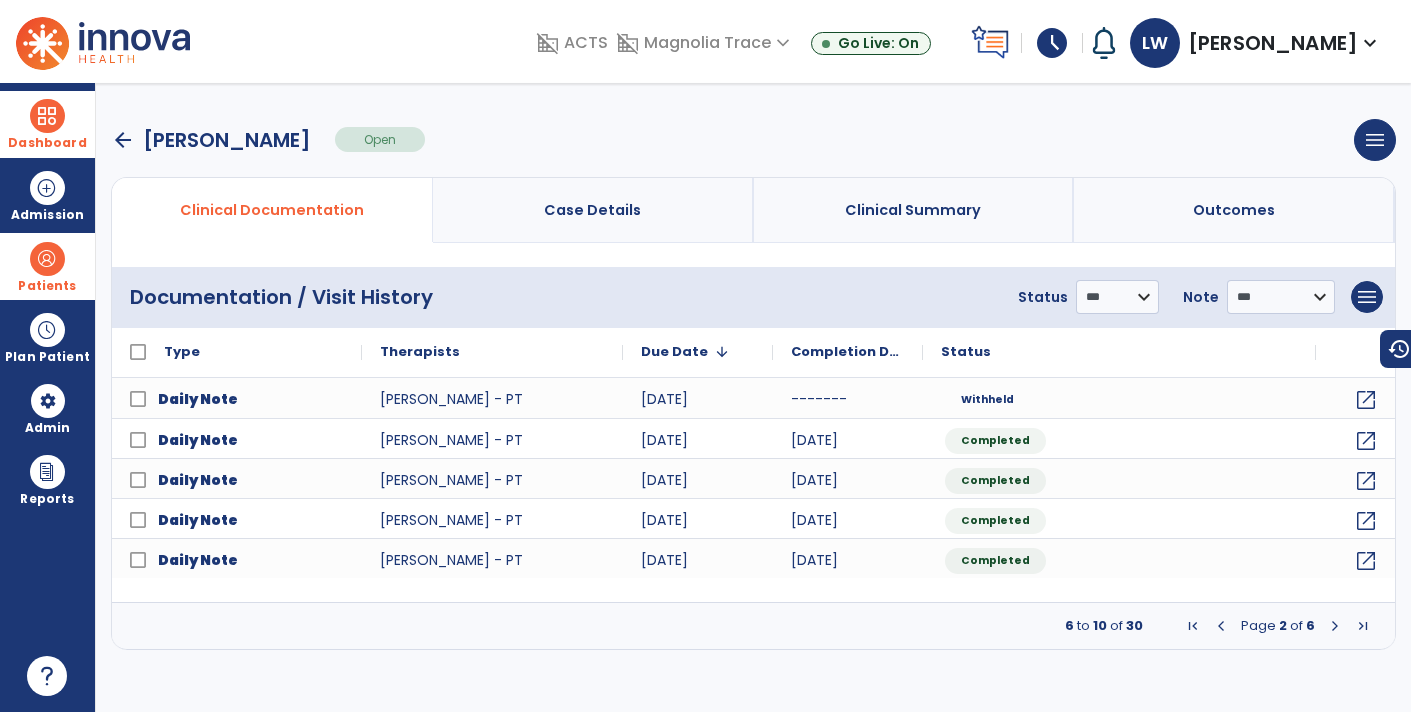 click at bounding box center [1221, 626] 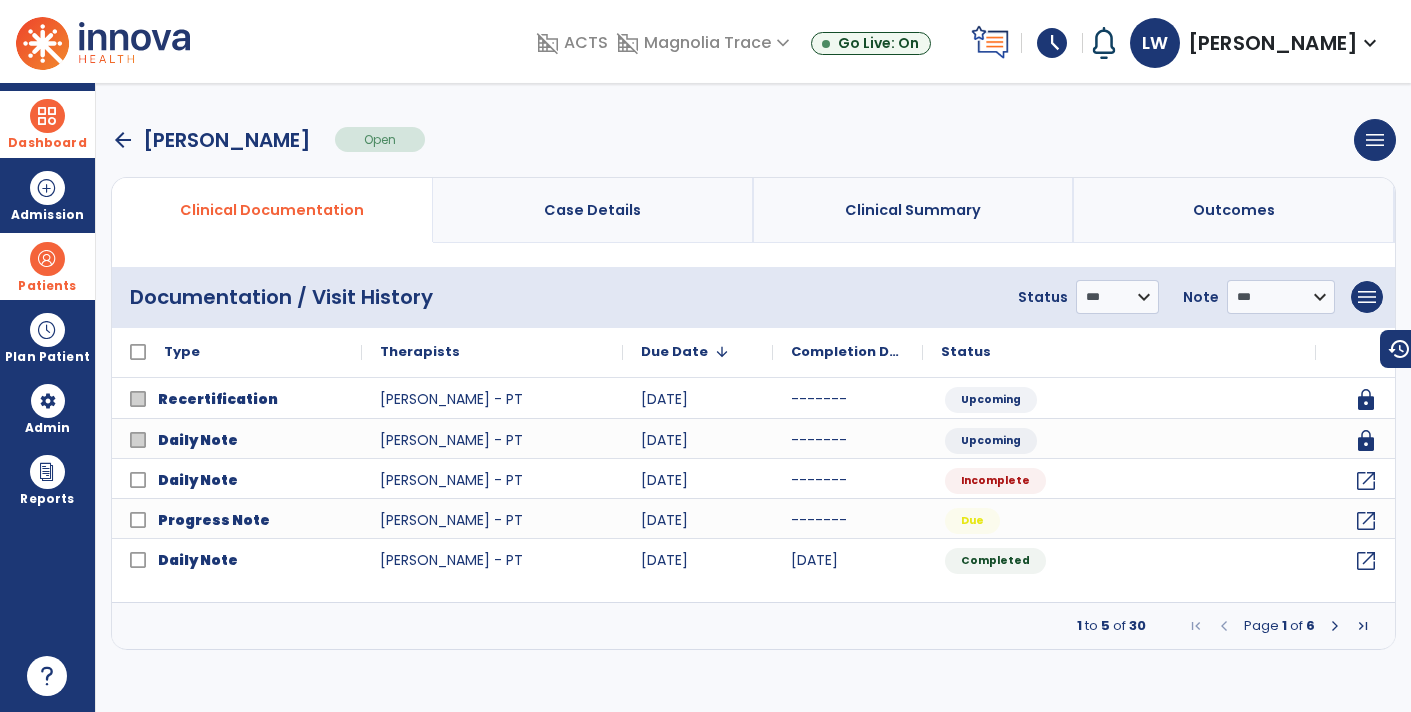 click at bounding box center (47, 116) 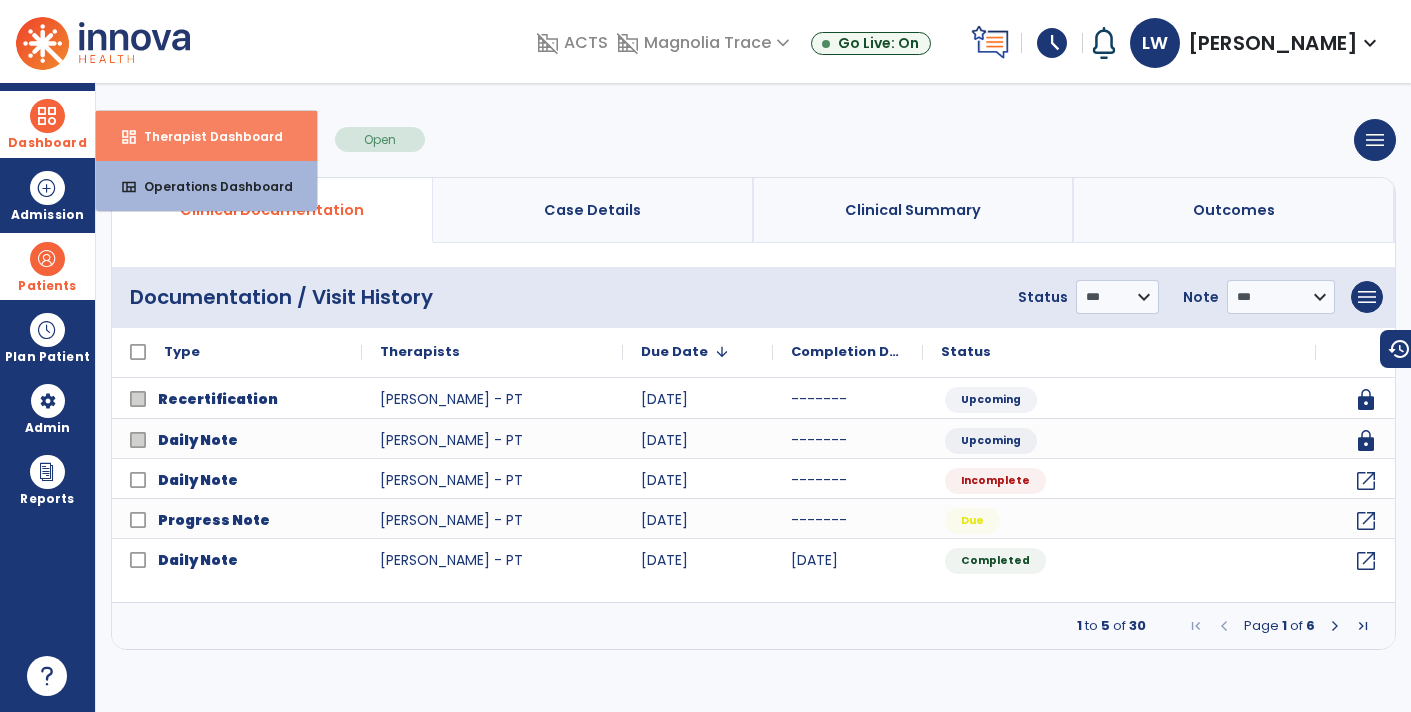 click on "dashboard  Therapist Dashboard" at bounding box center [206, 136] 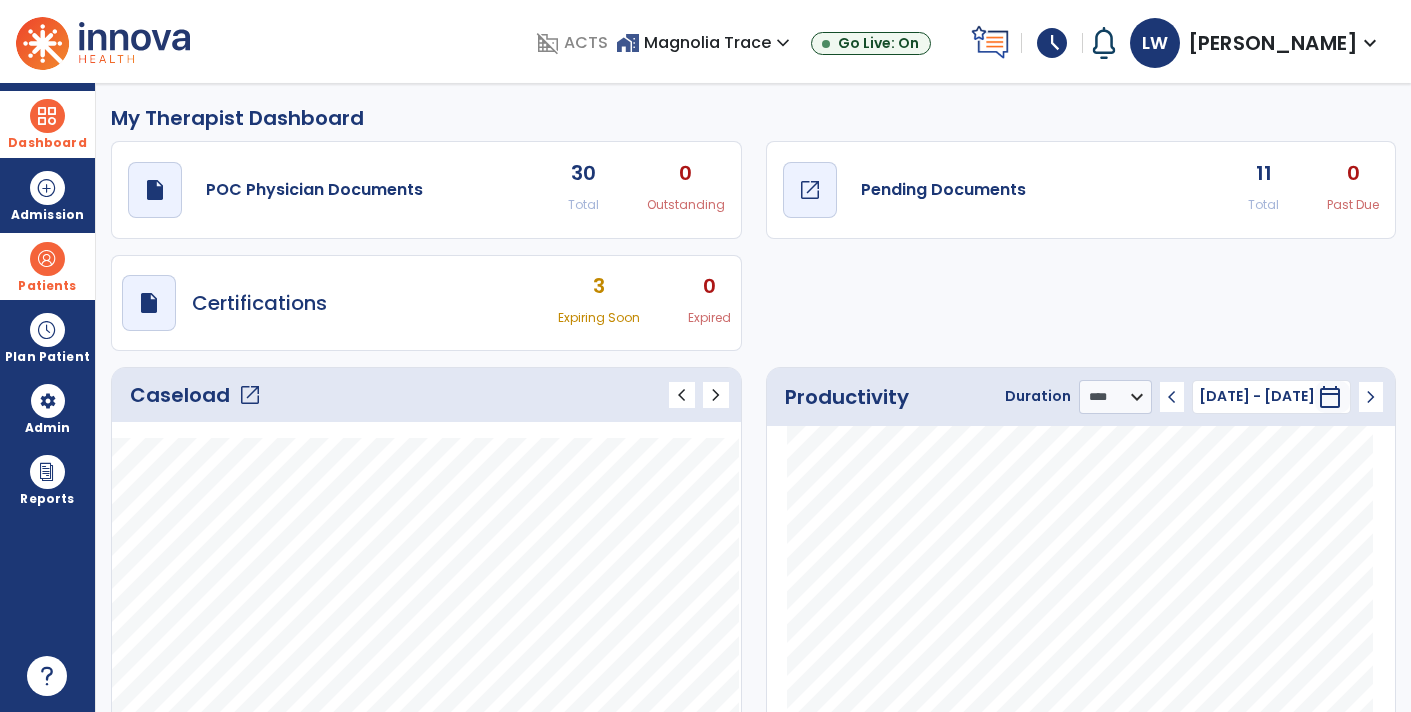 click on "draft   open_in_new" 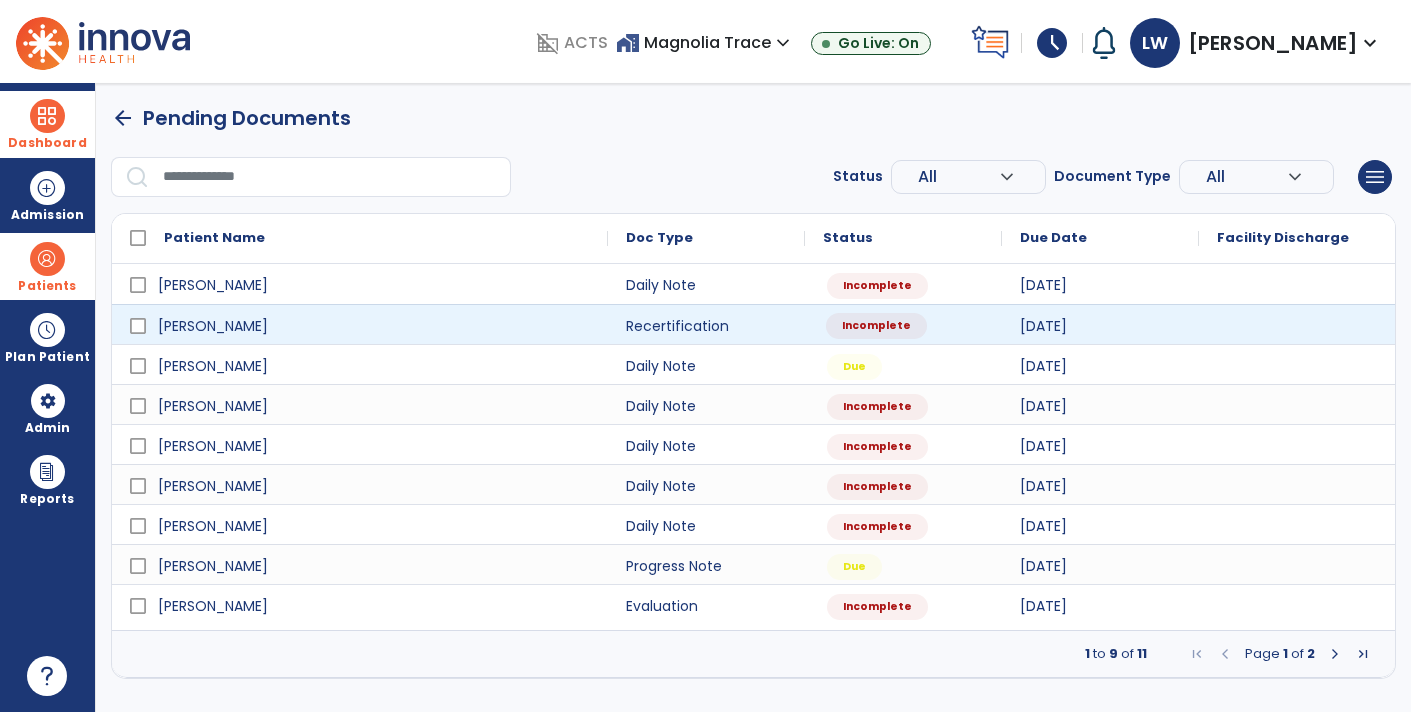 click on "Incomplete" at bounding box center [876, 326] 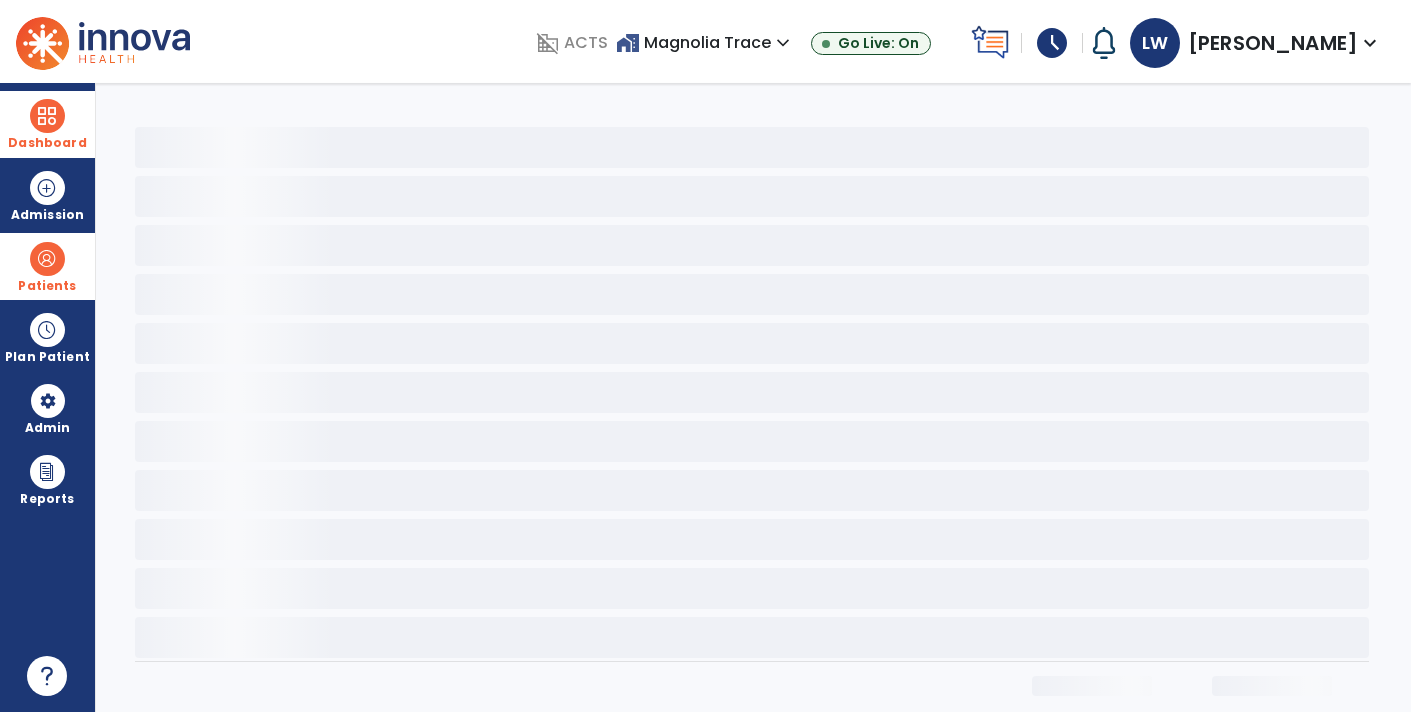 select on "**" 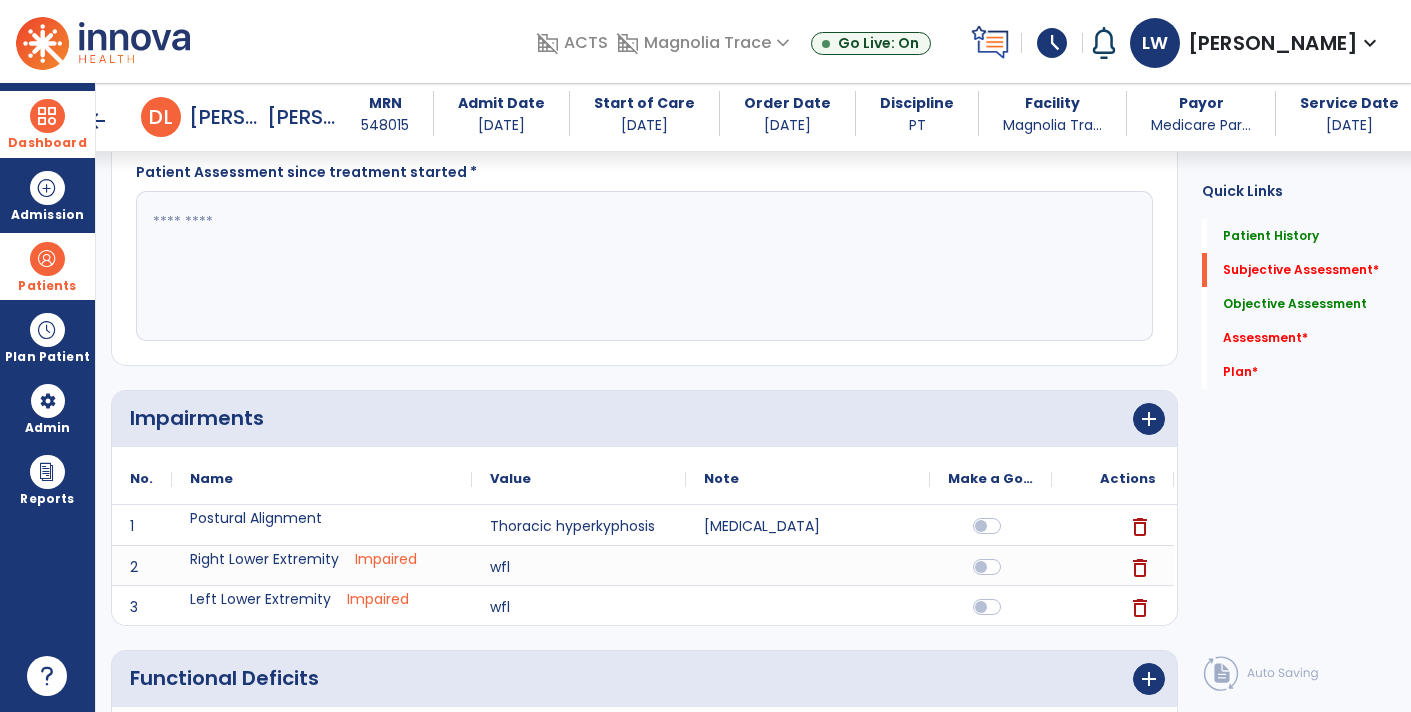 scroll, scrollTop: 506, scrollLeft: 0, axis: vertical 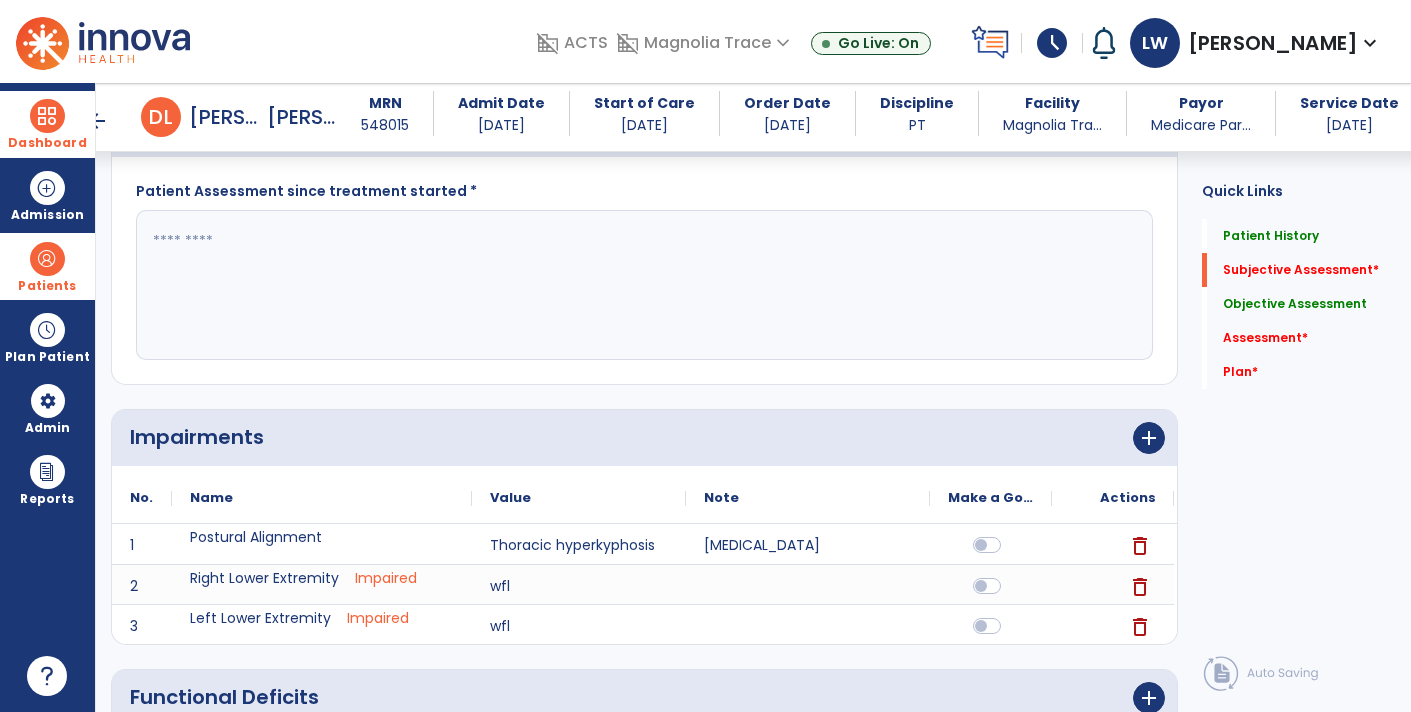 click 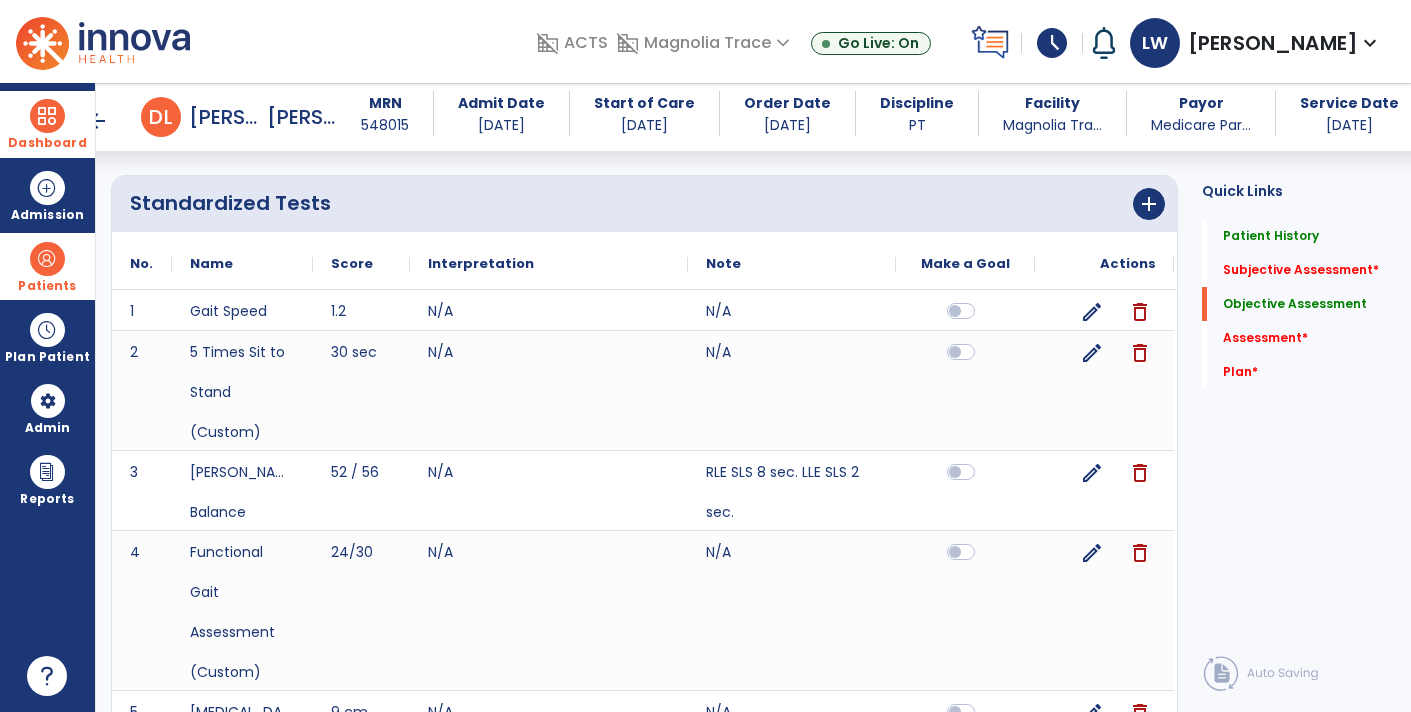scroll, scrollTop: 1192, scrollLeft: 0, axis: vertical 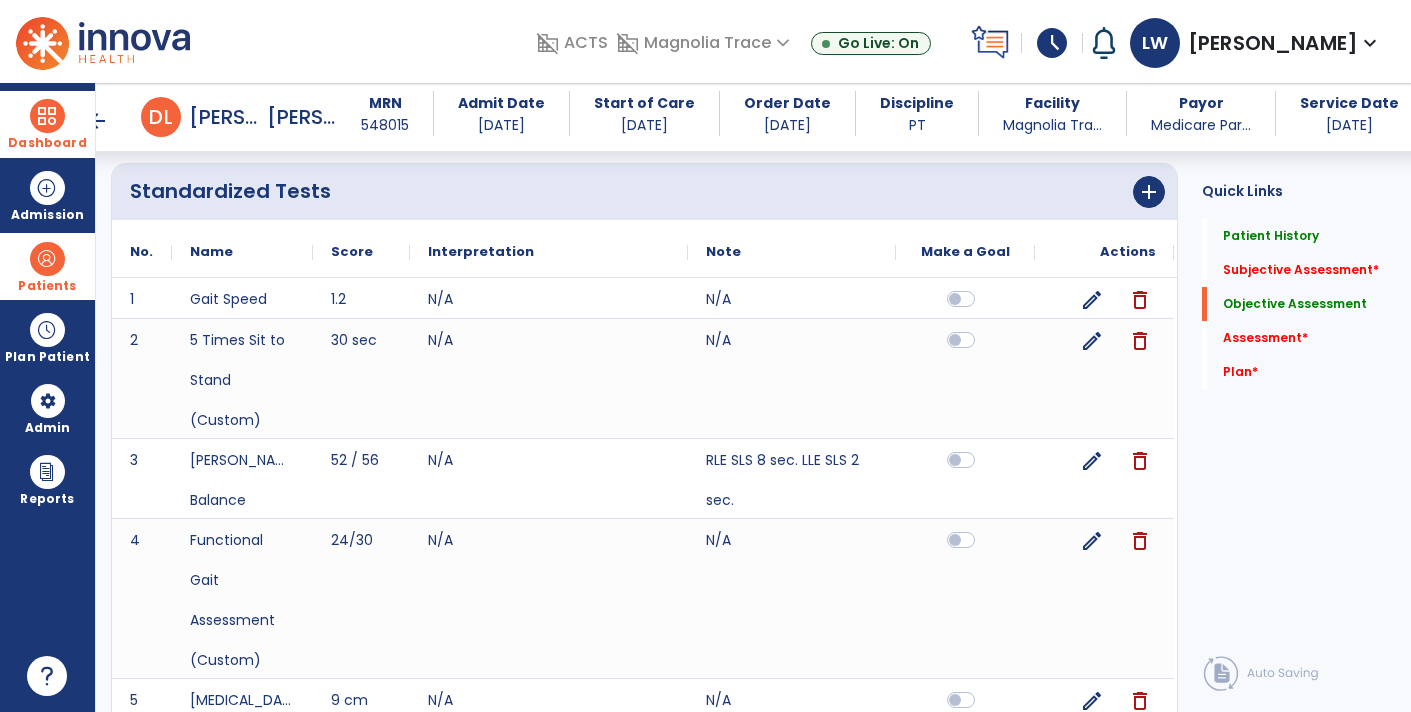 click 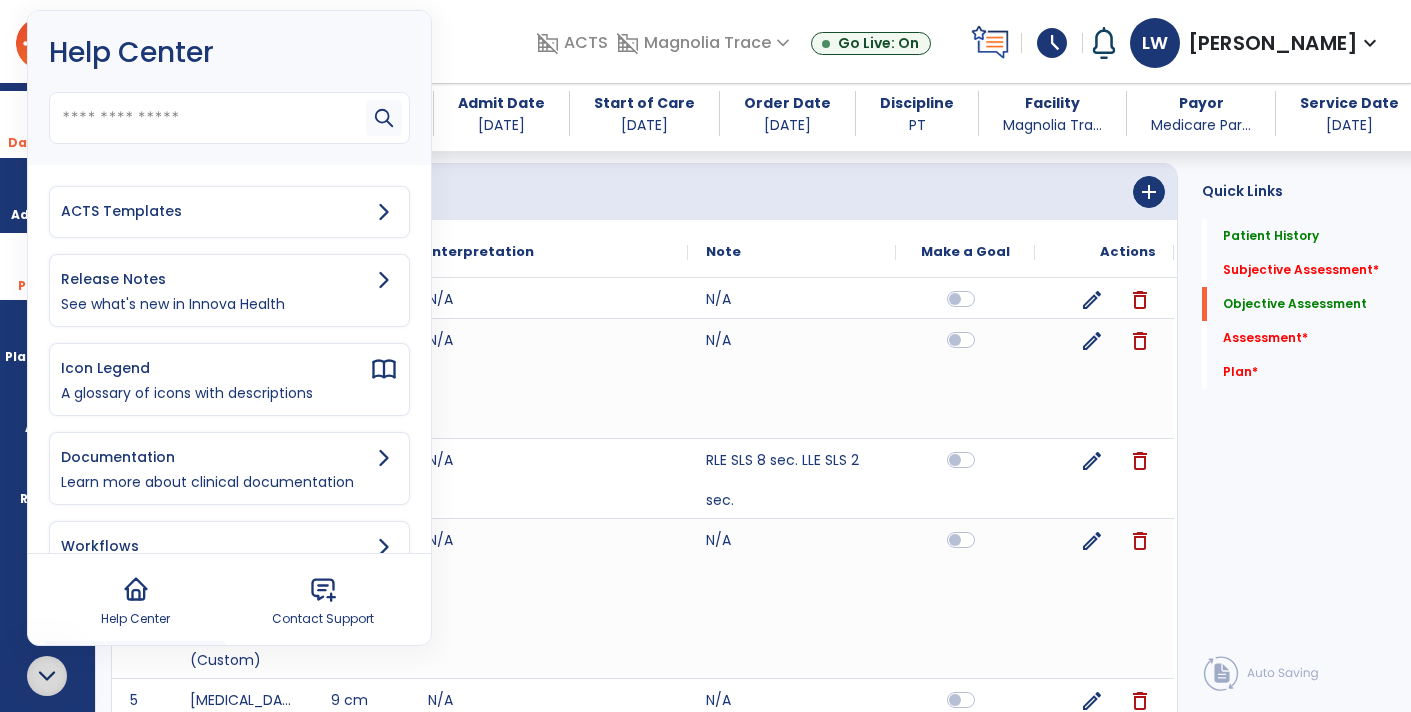 click on "ACTS Templates" at bounding box center [229, 212] 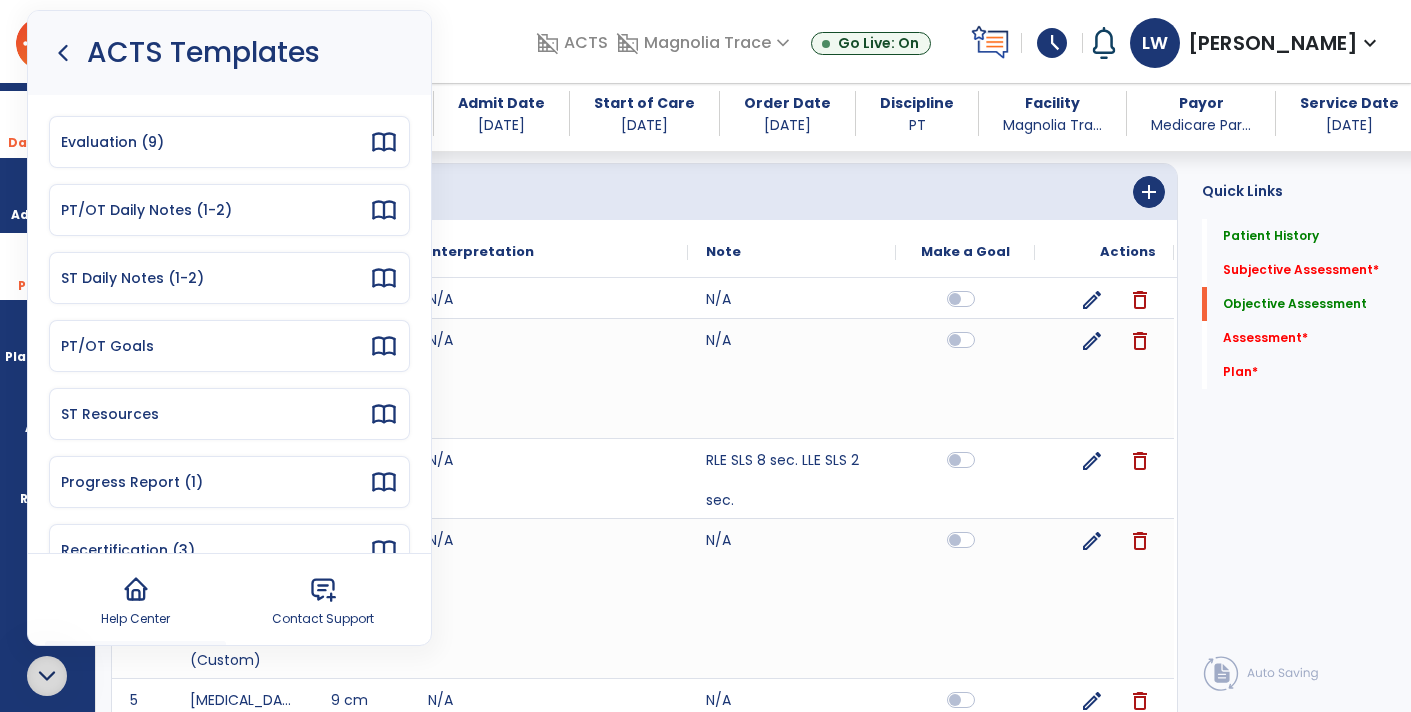 click on "Standardized Tests      add" 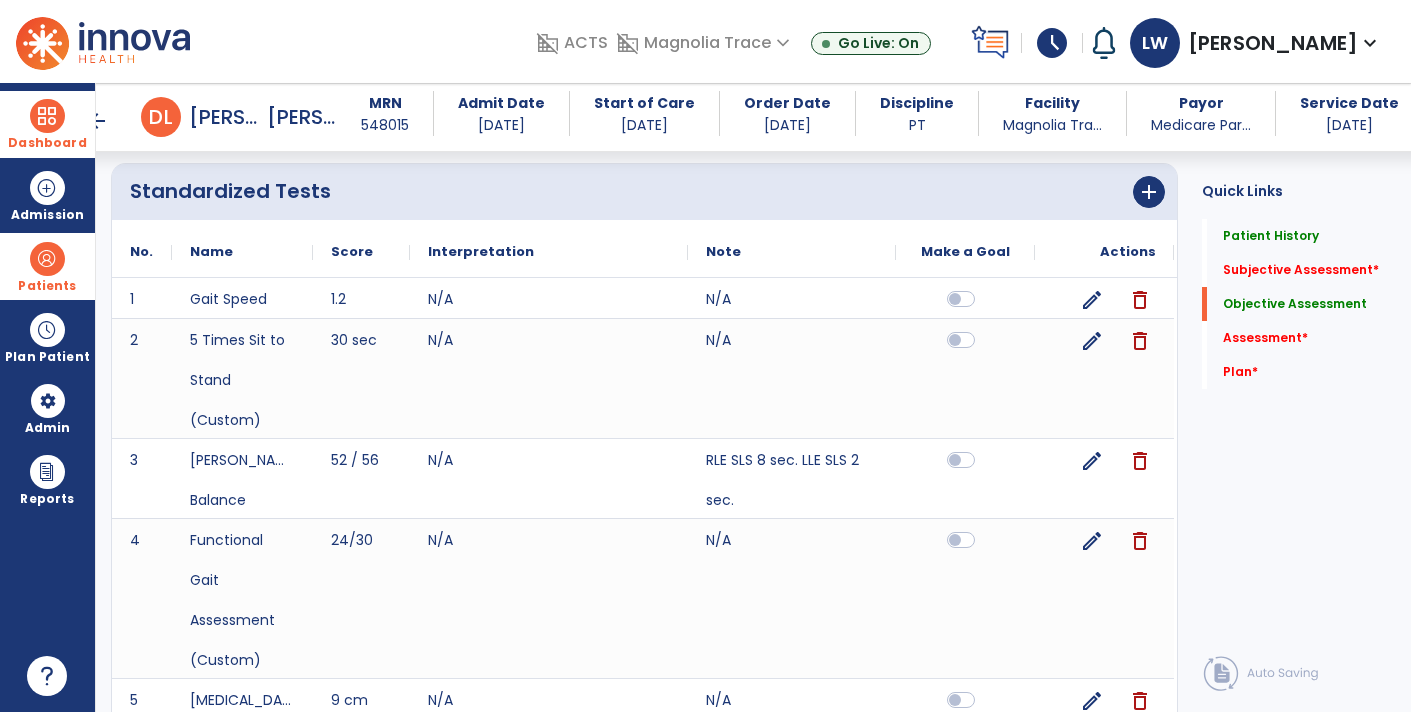 click 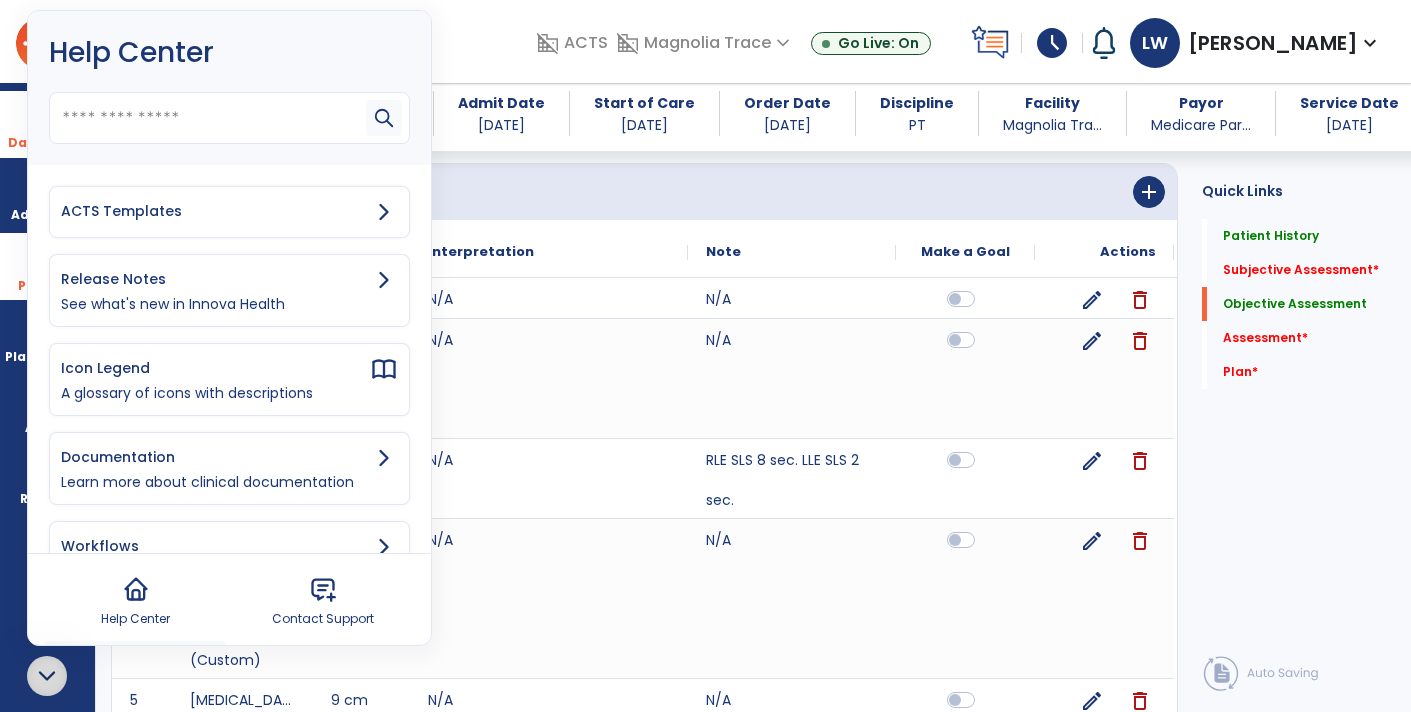 click on "ACTS Templates" at bounding box center [229, 212] 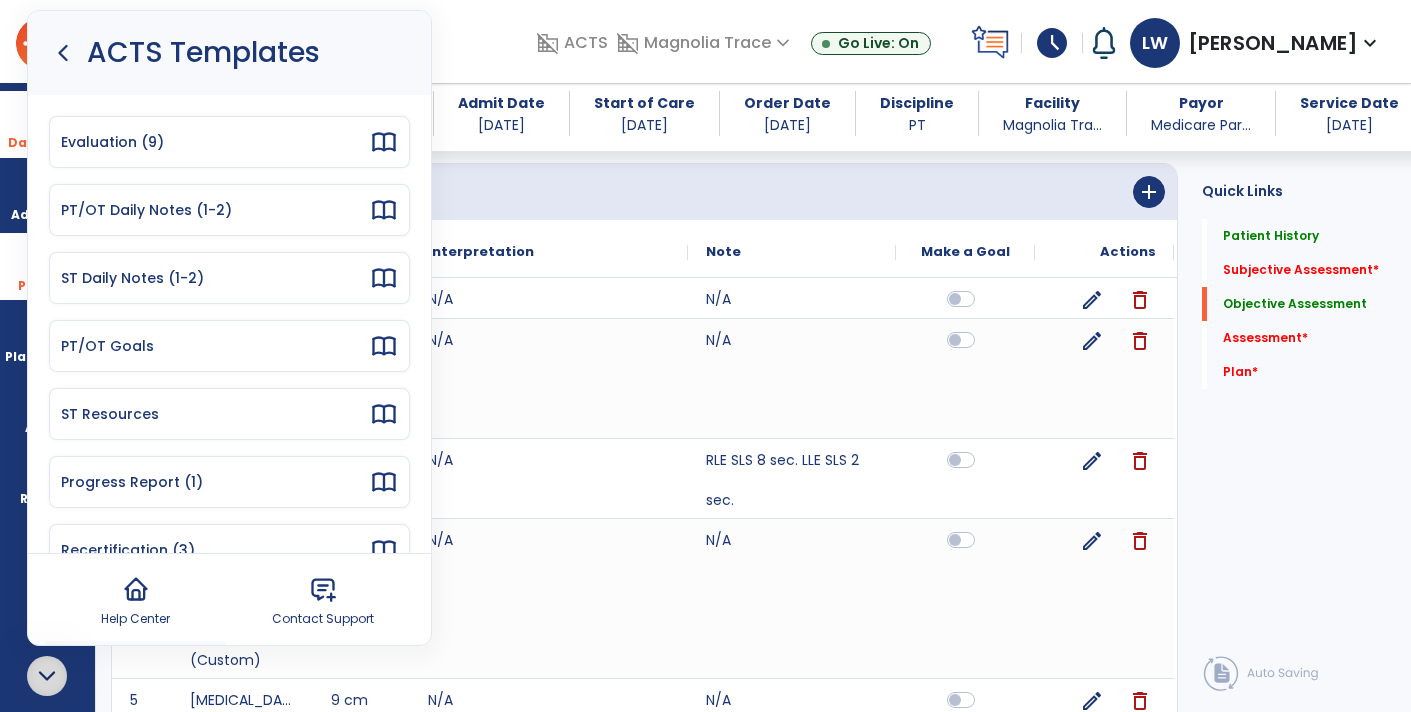 click on "PT/OT Goals" at bounding box center (229, 346) 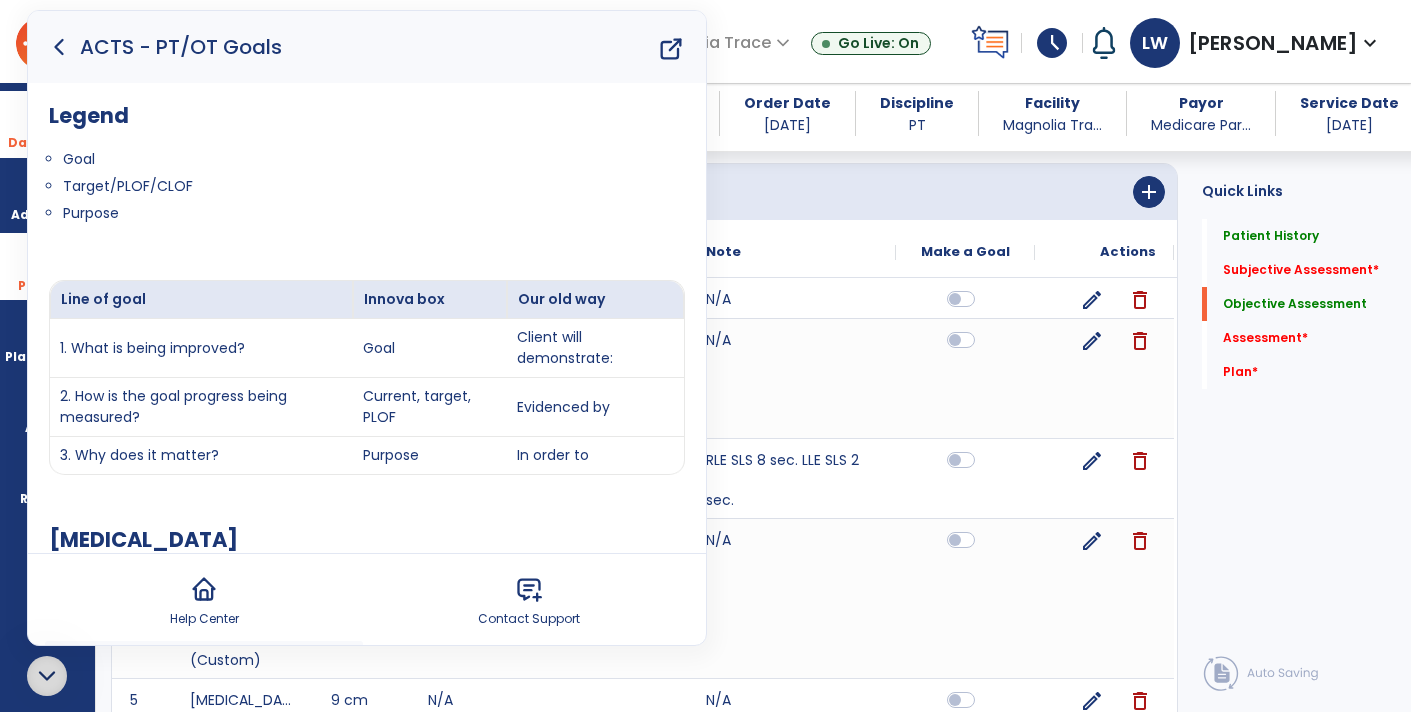 click 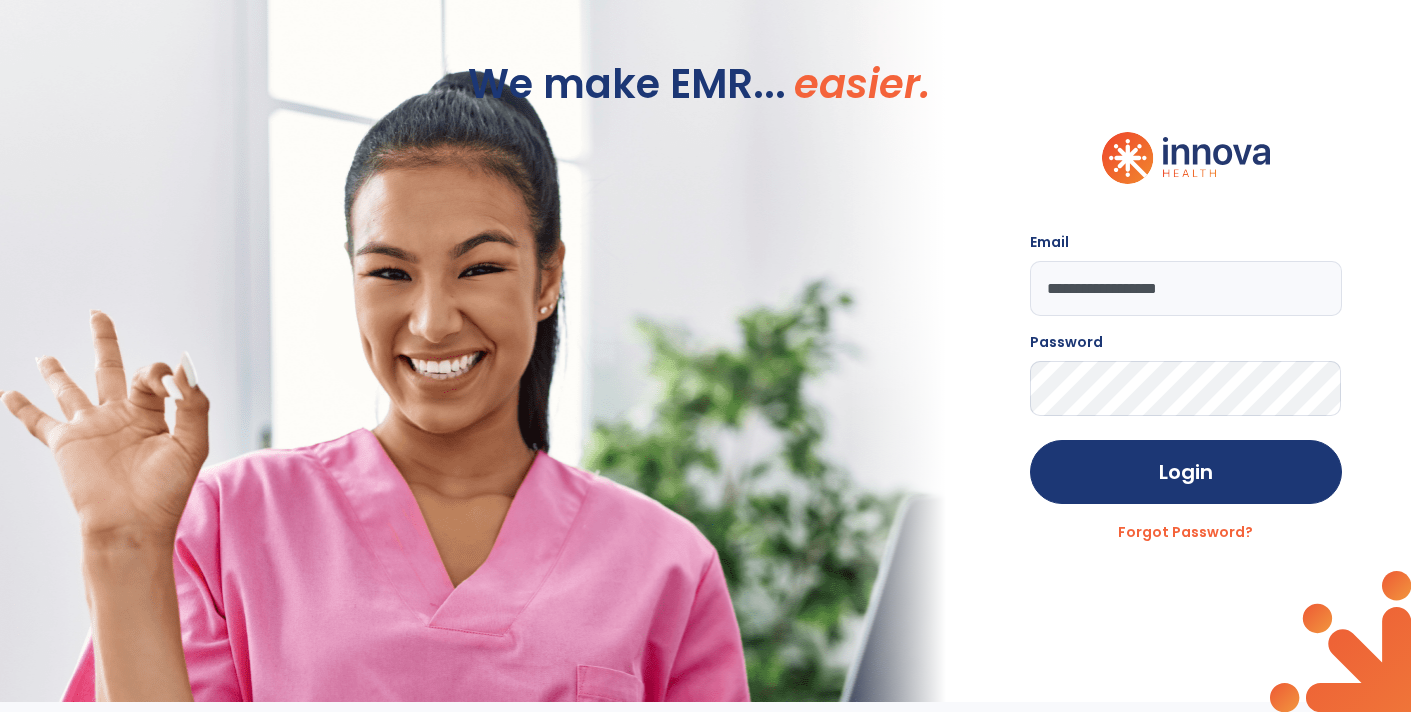 scroll, scrollTop: 0, scrollLeft: 0, axis: both 